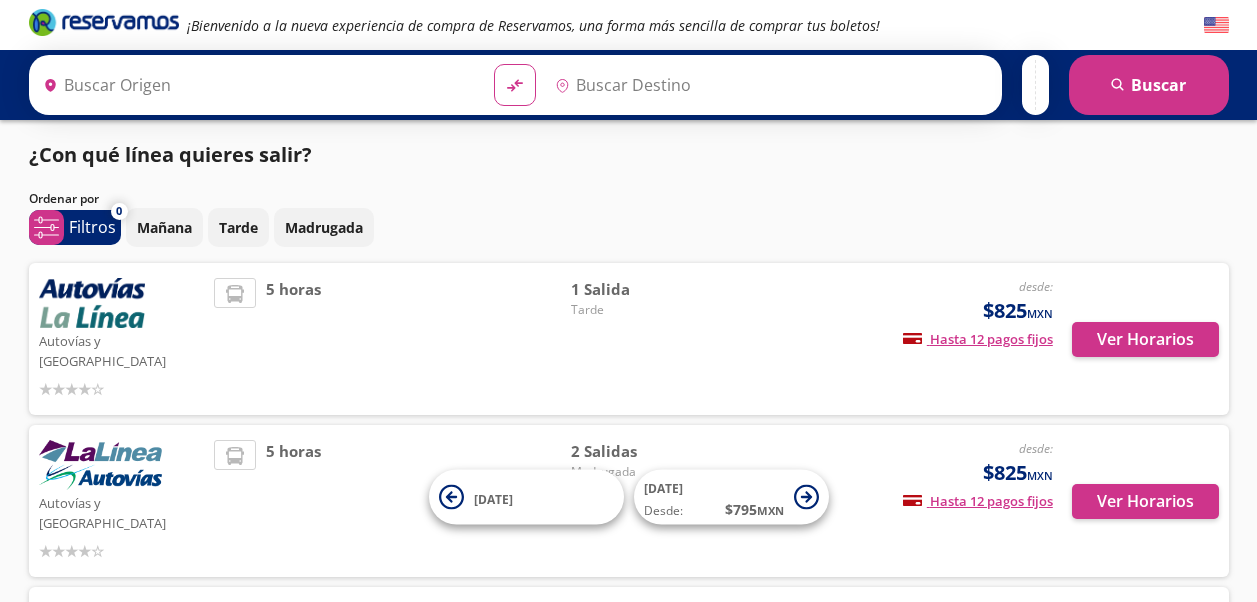 scroll, scrollTop: 0, scrollLeft: 0, axis: both 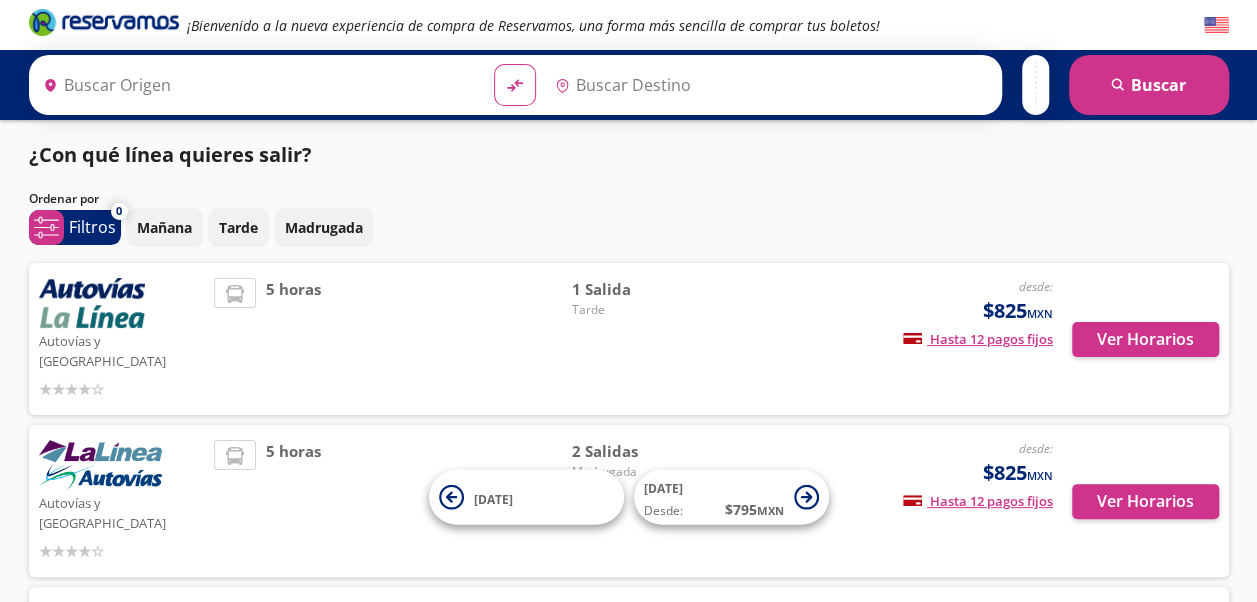 type on "[GEOGRAPHIC_DATA], [GEOGRAPHIC_DATA]" 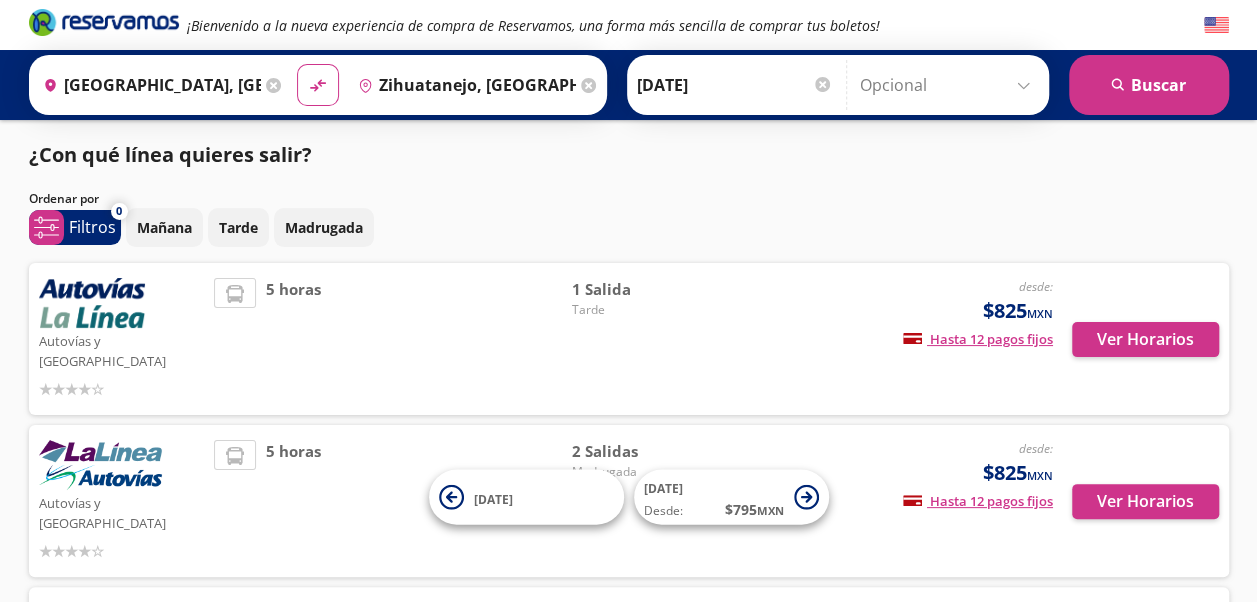 scroll, scrollTop: 0, scrollLeft: 0, axis: both 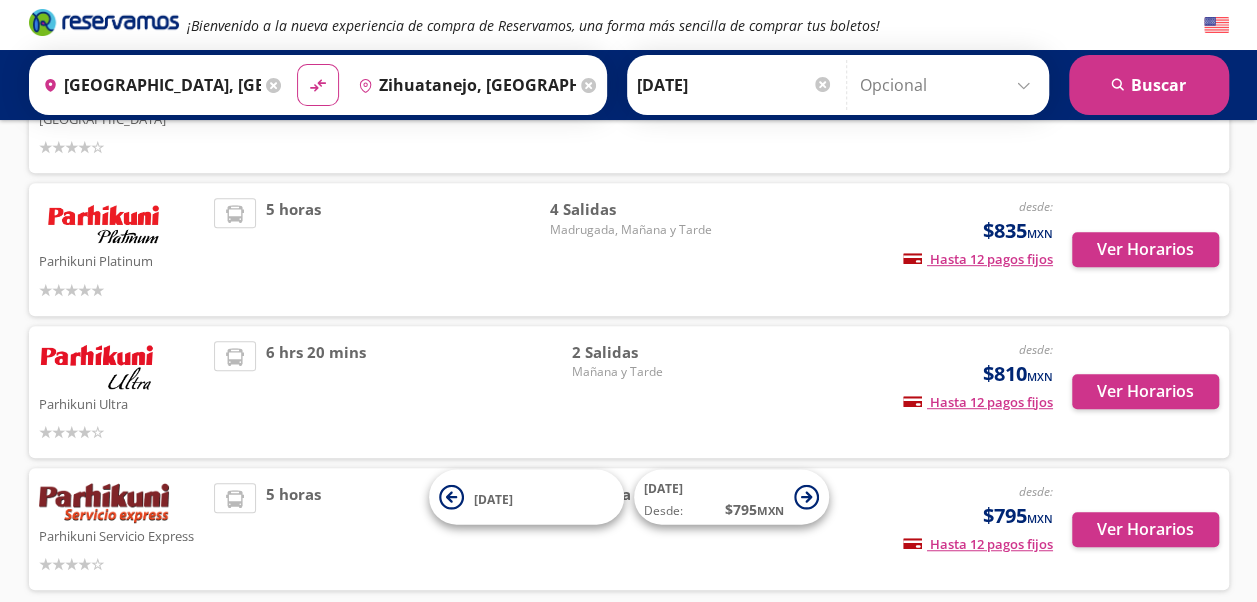 click on "Ver Horarios" at bounding box center (1136, 392) 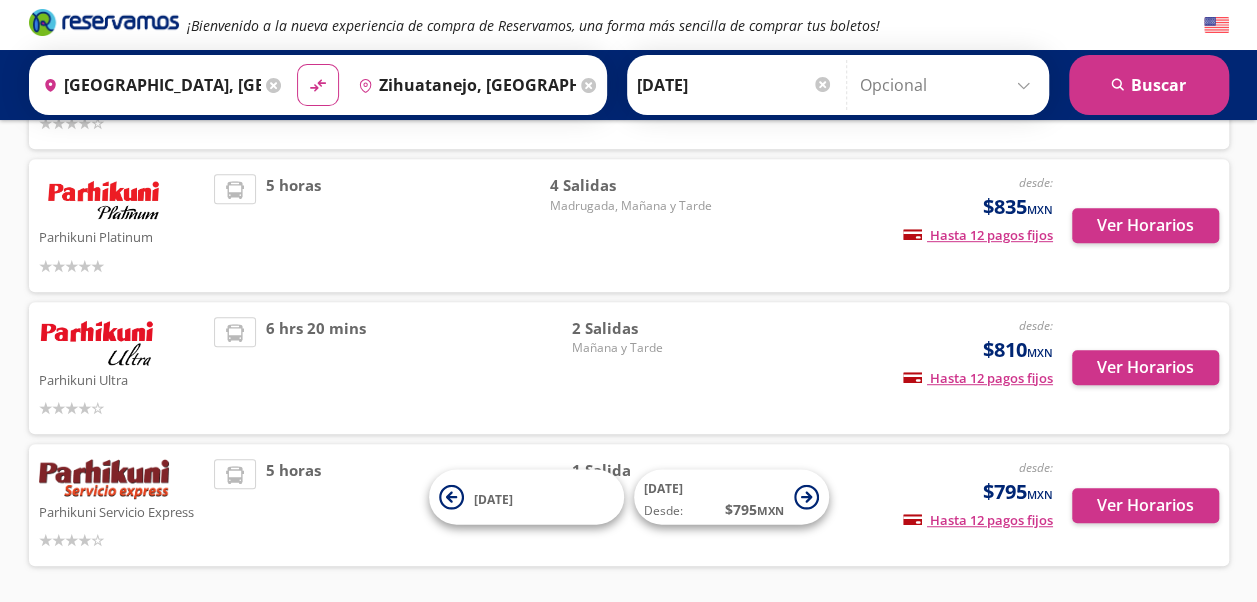 scroll, scrollTop: 464, scrollLeft: 0, axis: vertical 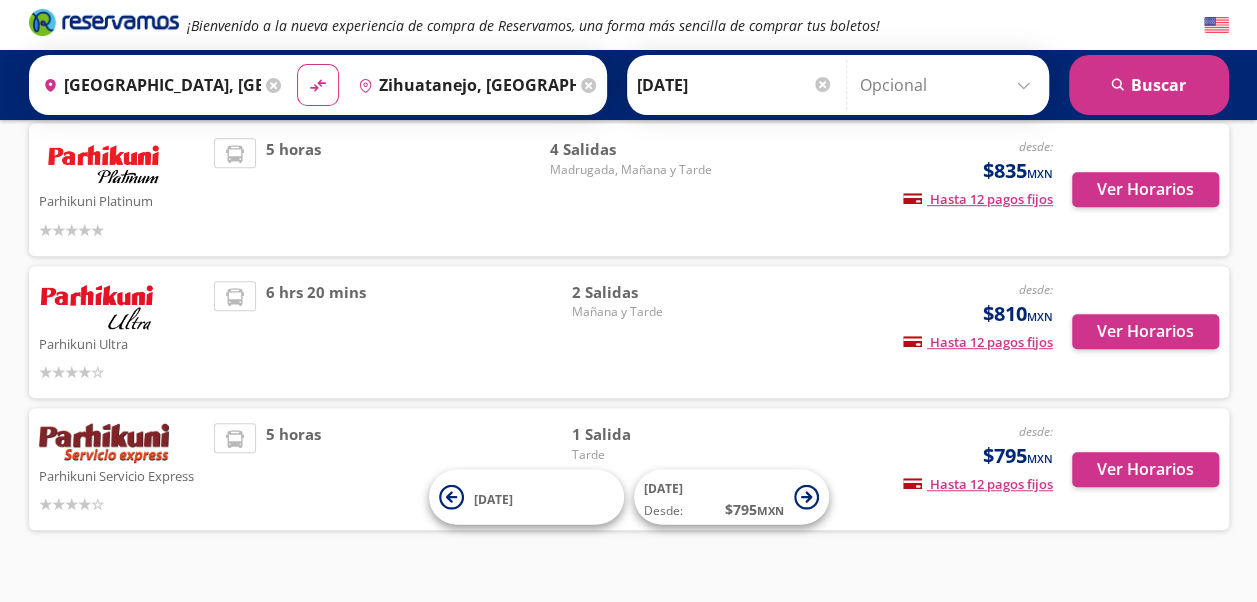 drag, startPoint x: 1112, startPoint y: 435, endPoint x: 1085, endPoint y: 540, distance: 108.41586 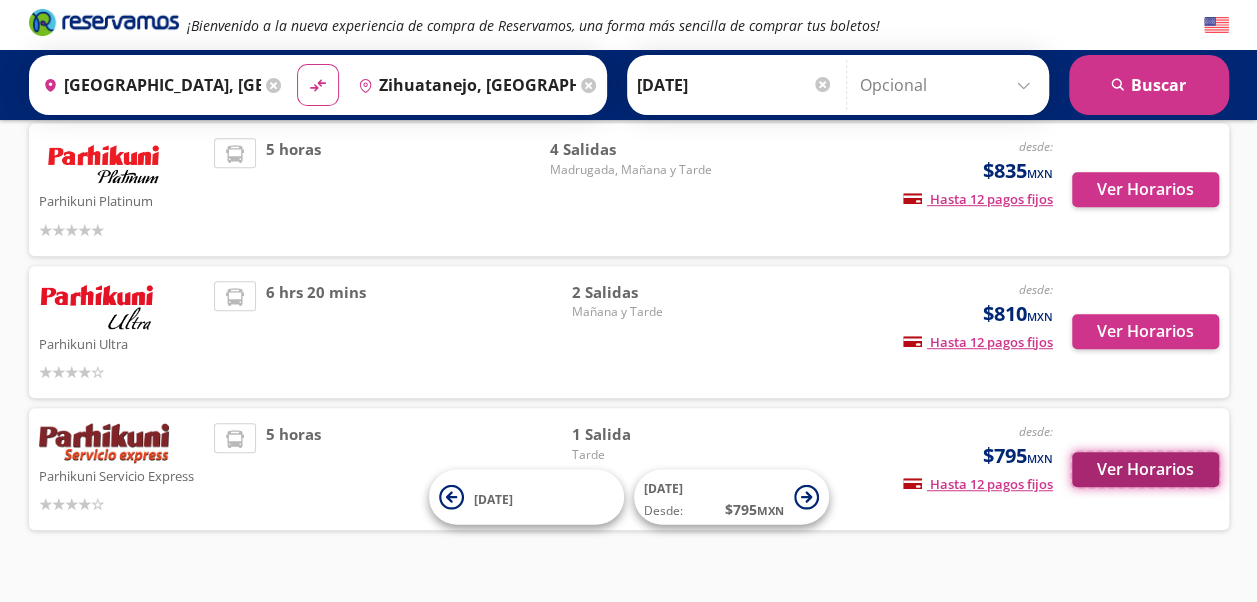 click on "Ver Horarios" at bounding box center (1145, 469) 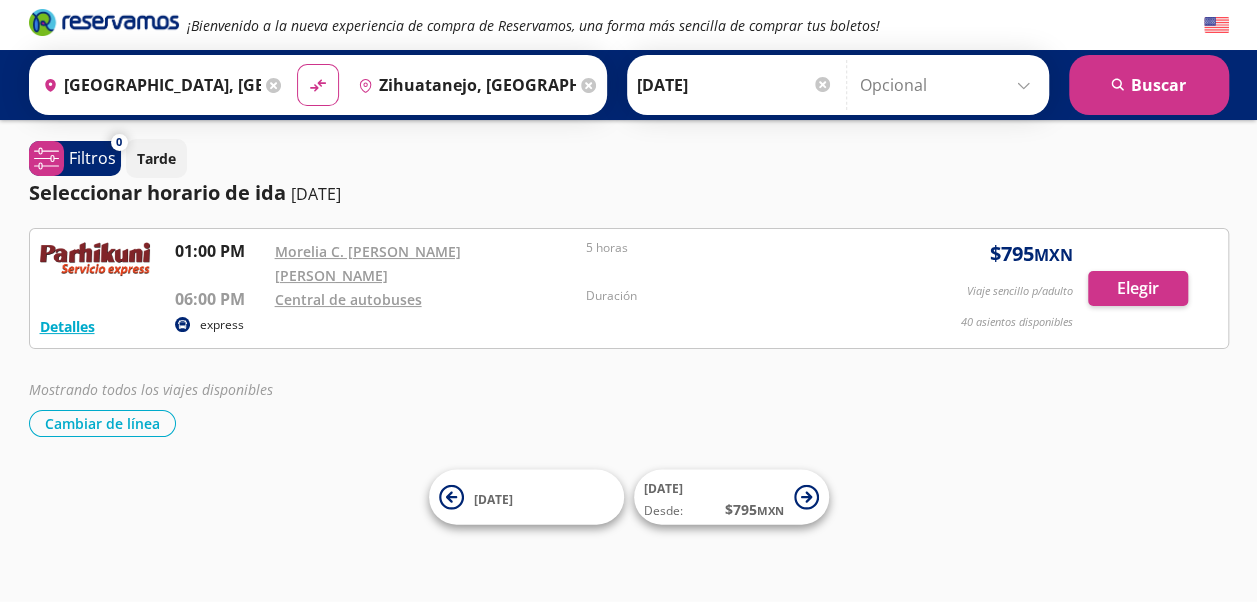 scroll, scrollTop: 0, scrollLeft: 0, axis: both 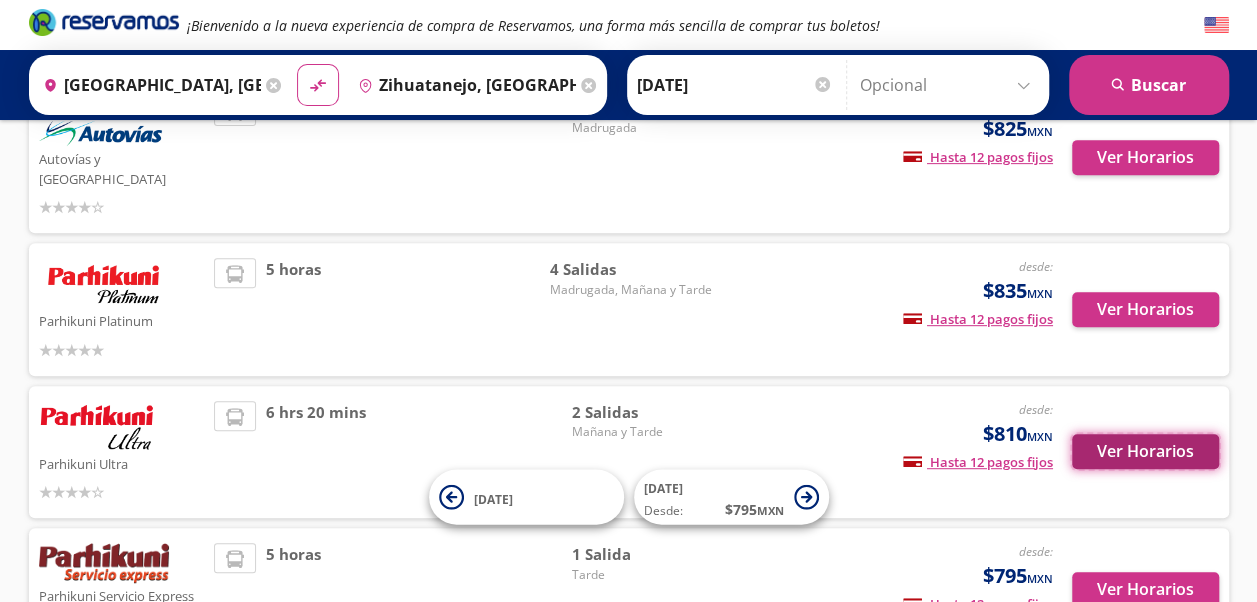click on "Ver Horarios" at bounding box center [1145, 451] 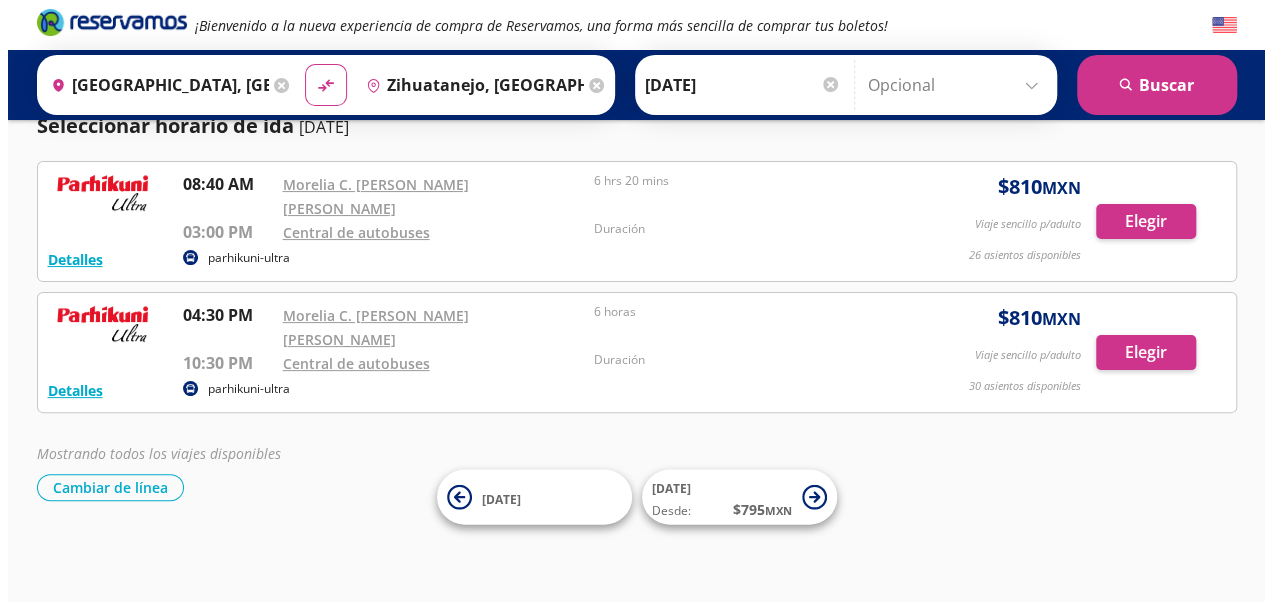 scroll, scrollTop: 0, scrollLeft: 0, axis: both 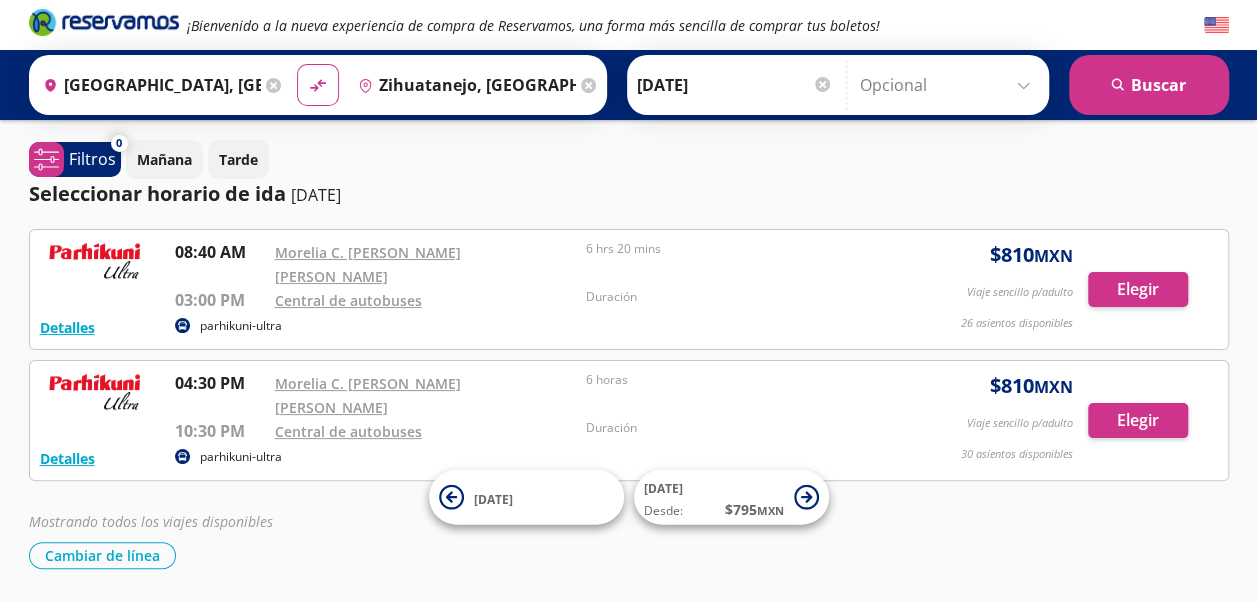 click on "Detalles" at bounding box center [67, 458] 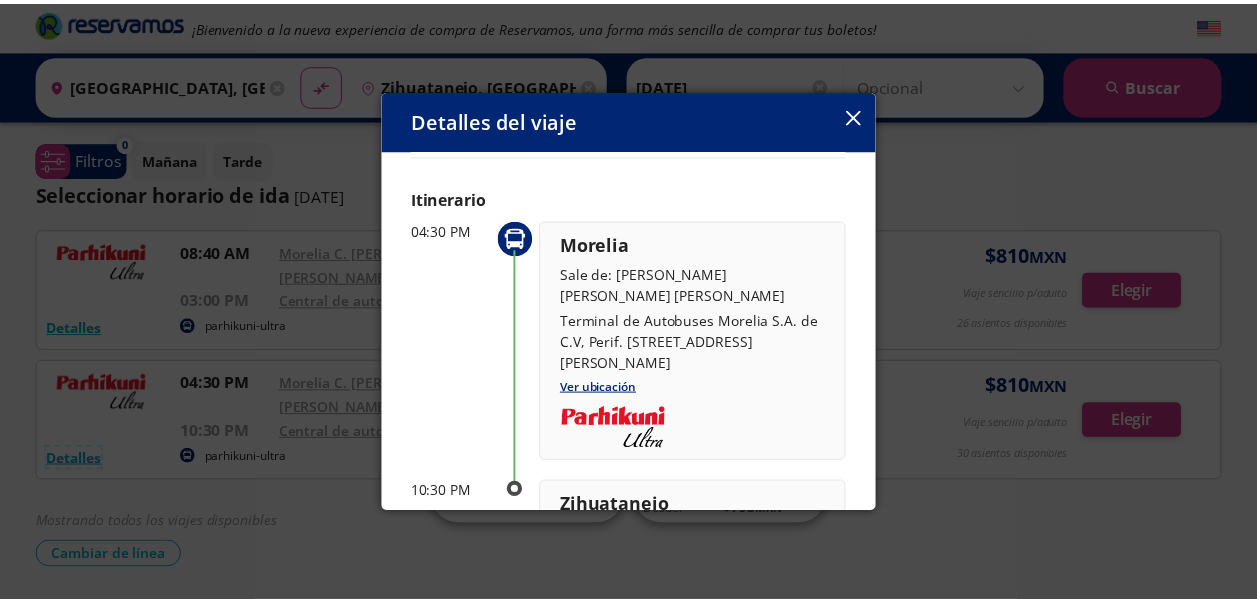 scroll, scrollTop: 0, scrollLeft: 0, axis: both 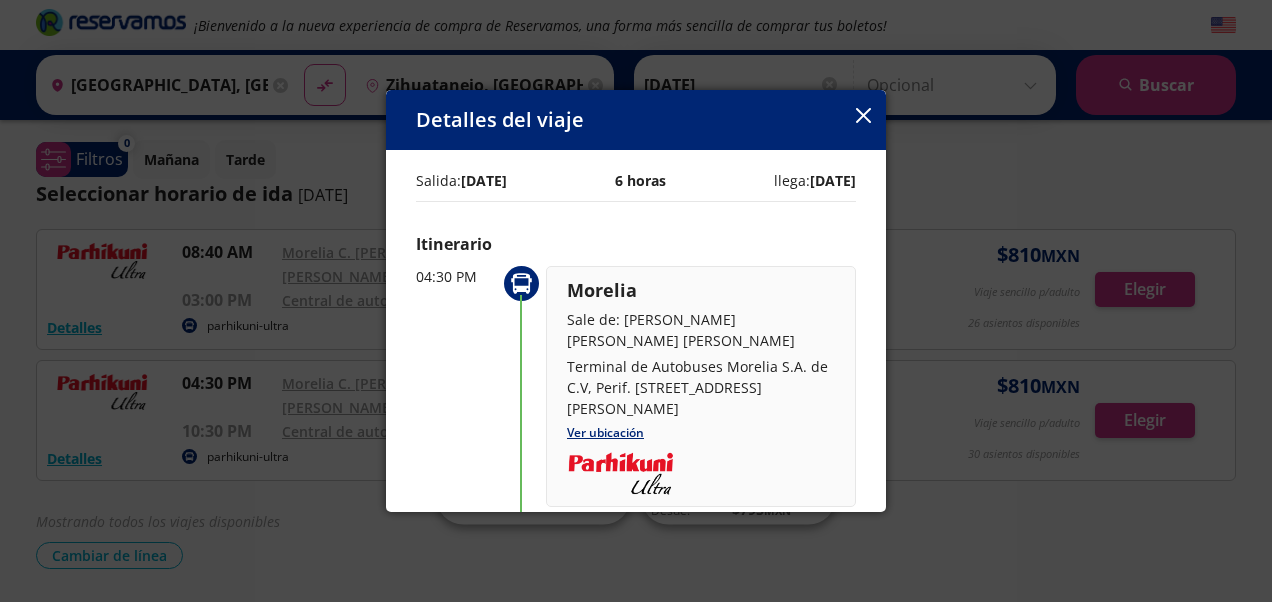 click 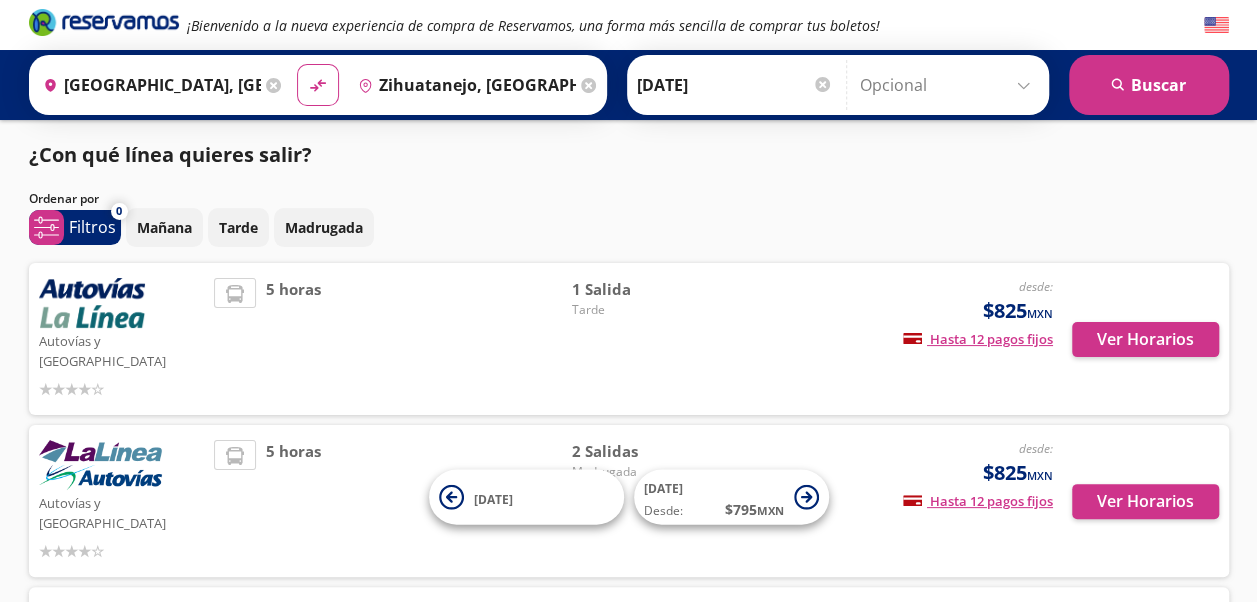 scroll, scrollTop: 344, scrollLeft: 0, axis: vertical 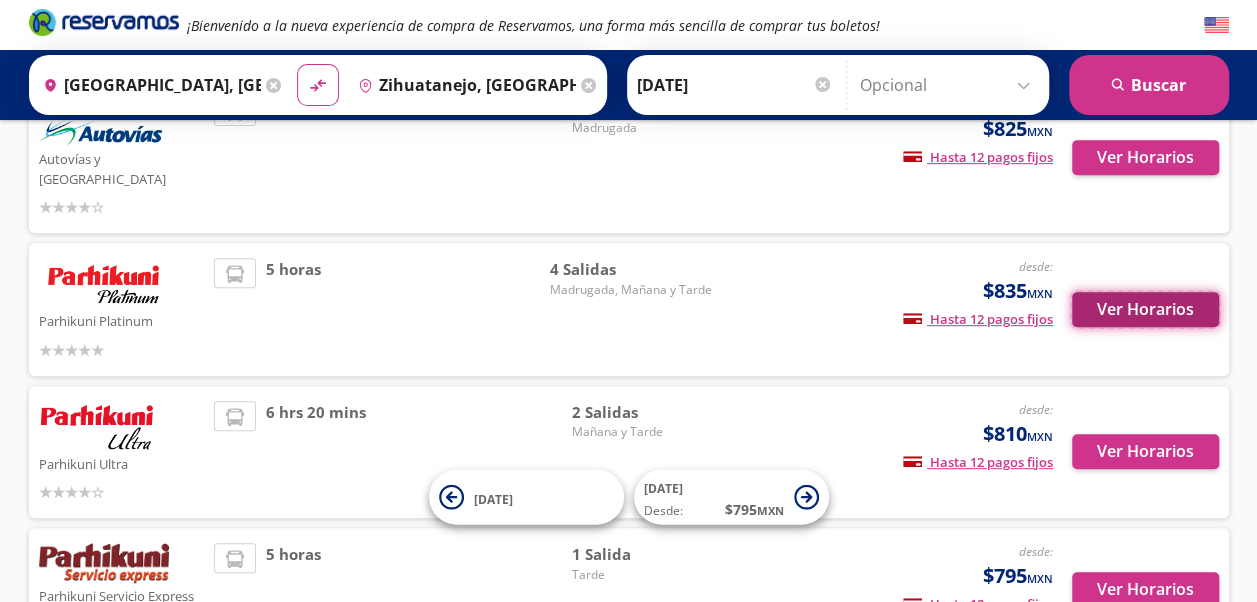 click on "Ver Horarios" at bounding box center (1145, 309) 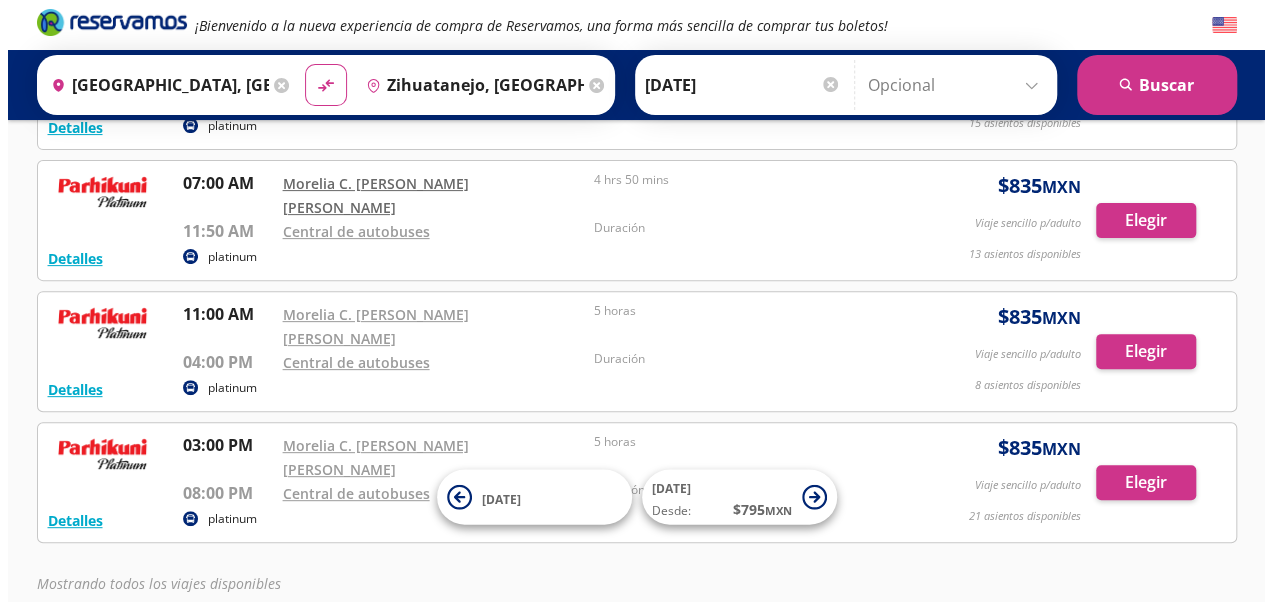 scroll, scrollTop: 236, scrollLeft: 0, axis: vertical 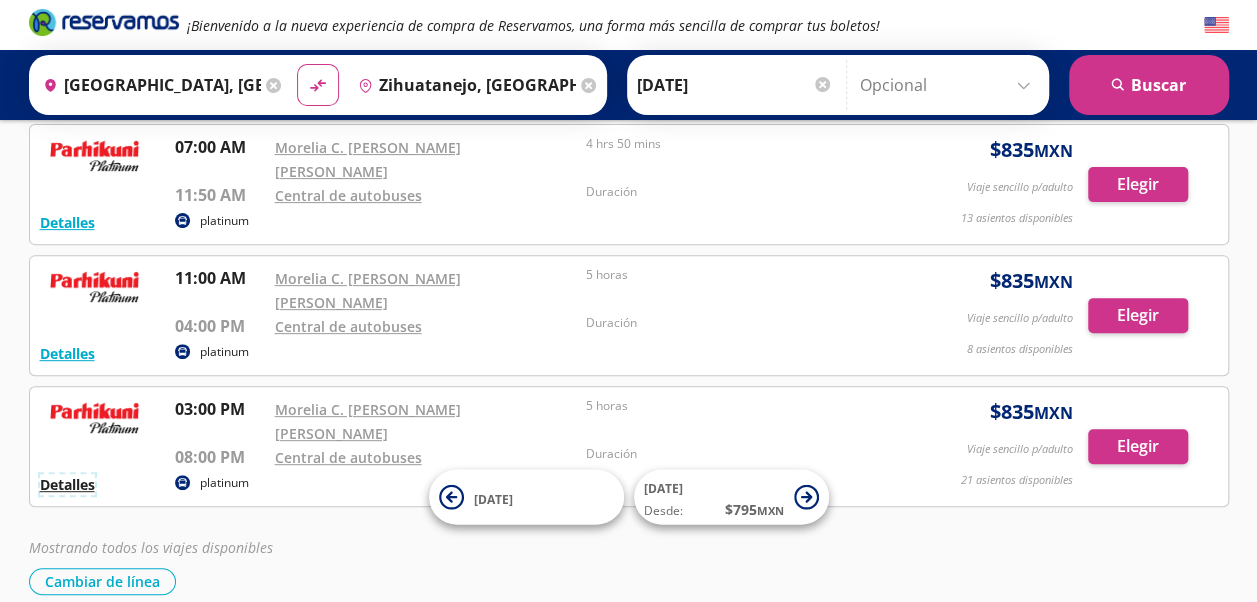 click on "Detalles" at bounding box center (67, 484) 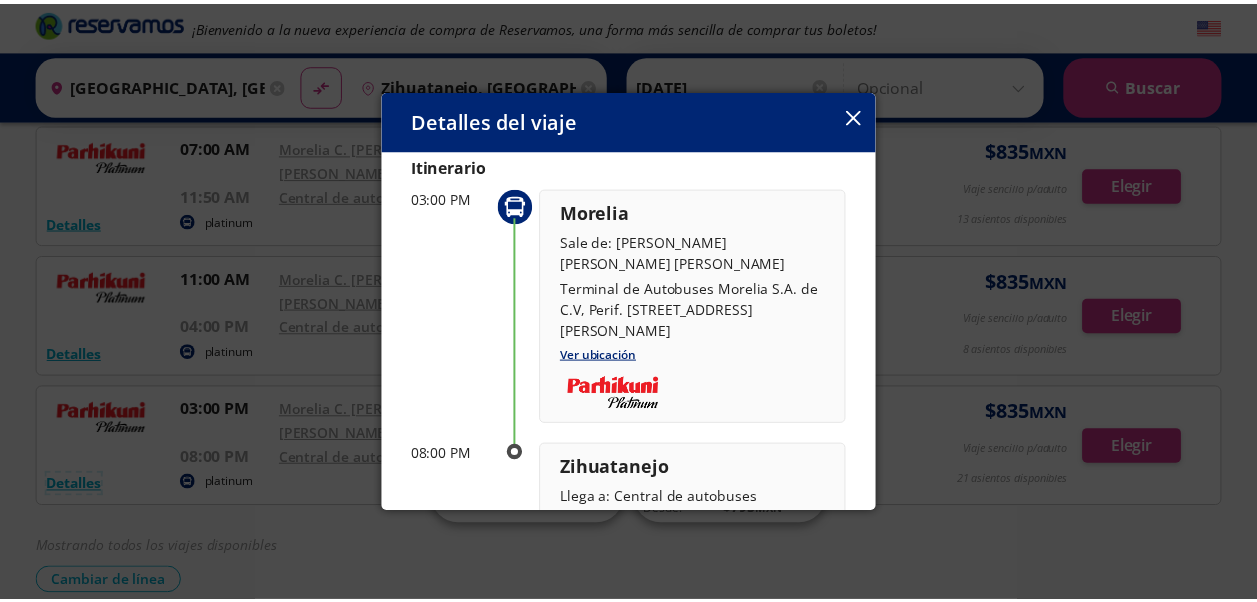 scroll, scrollTop: 64, scrollLeft: 0, axis: vertical 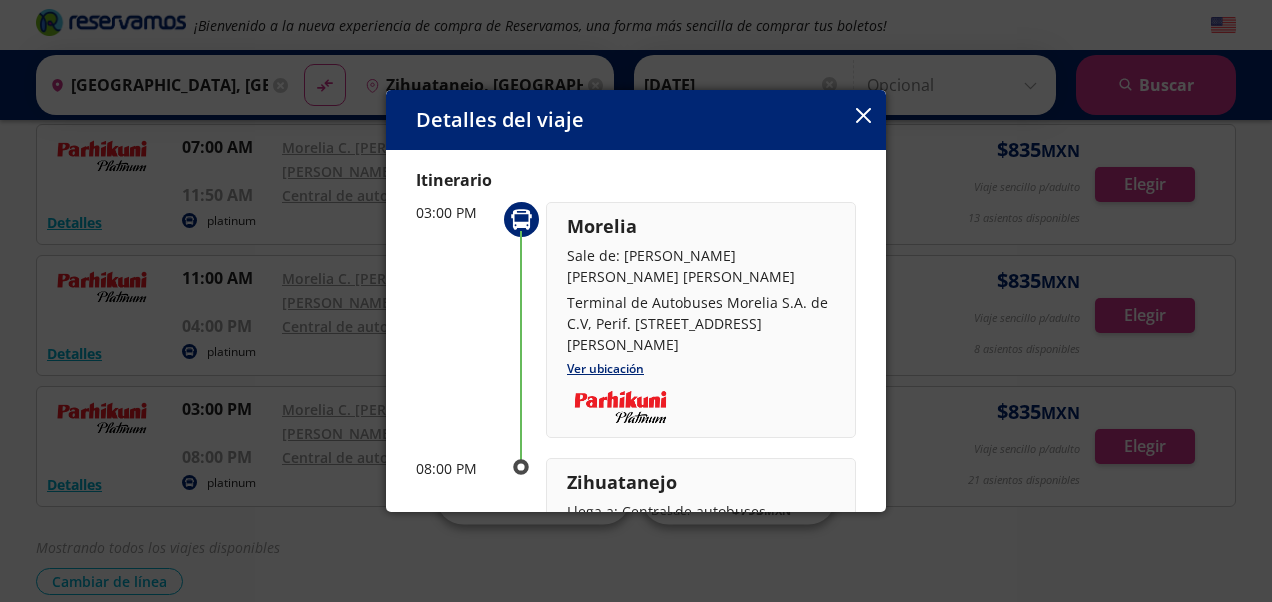 click on "Detalles del viaje" at bounding box center [636, 120] 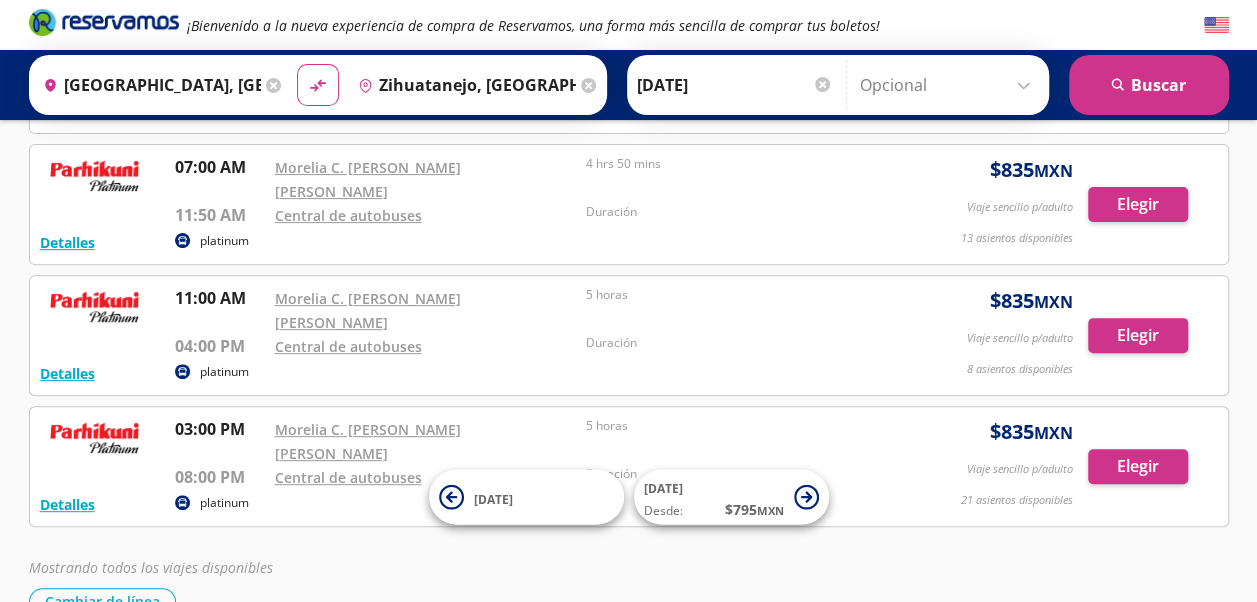 scroll, scrollTop: 236, scrollLeft: 0, axis: vertical 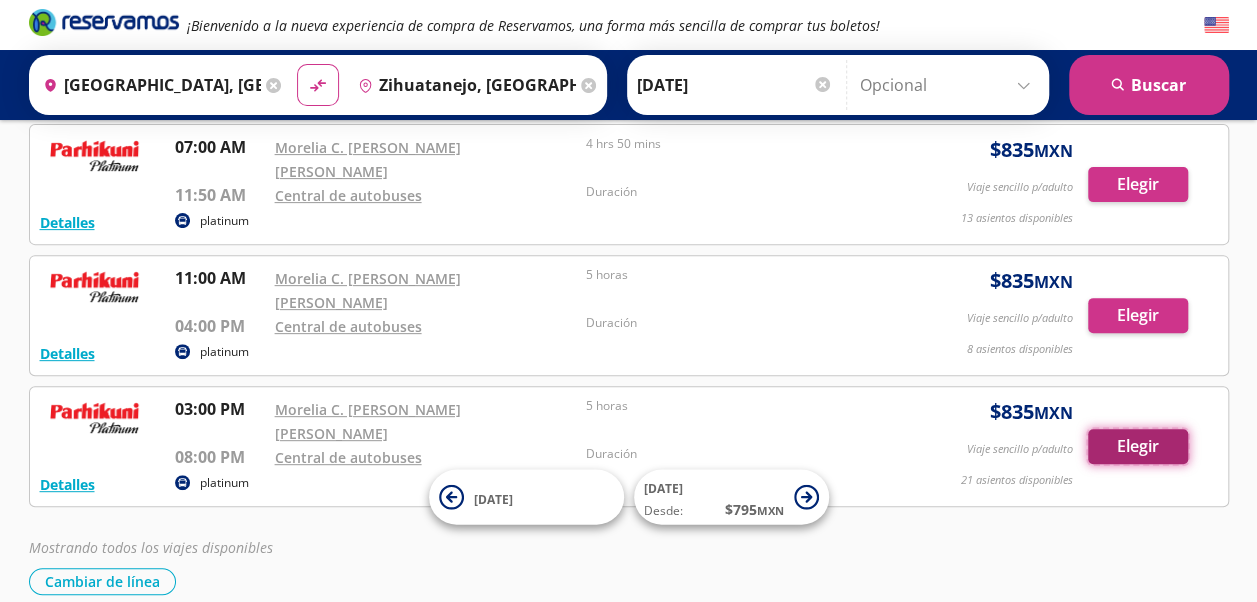 click on "Elegir" at bounding box center [1138, 446] 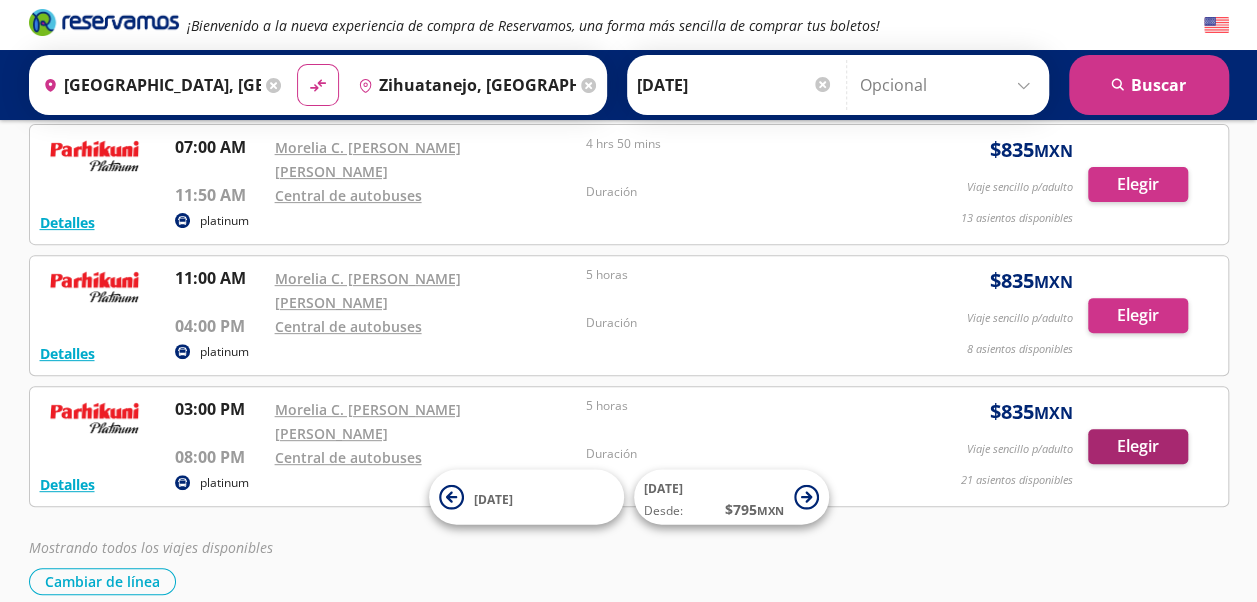 scroll, scrollTop: 0, scrollLeft: 0, axis: both 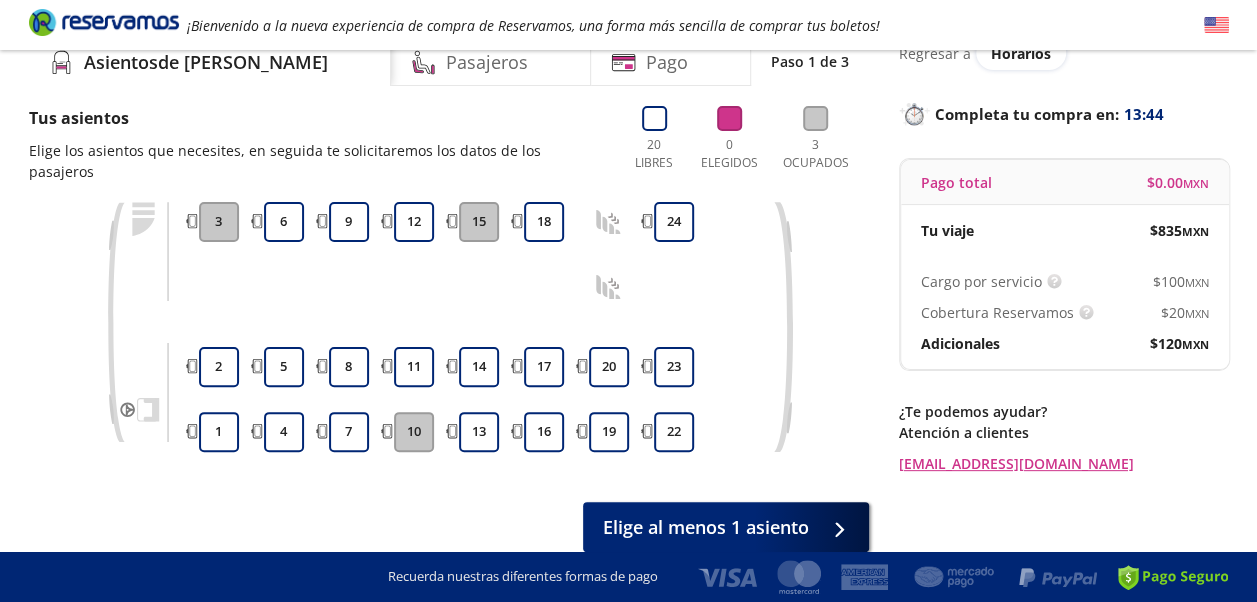 click on "Tus asientos Elige los asientos que necesites, en seguida te solicitaremos los datos de los pasajeros 20 Libres 0 Elegidos 3 Ocupados 1 2 3   4 5 6   7 8 9   10 11 12   13 14 15   16 17 18   19 20   22 23 24     Elige al menos 1 asiento" at bounding box center [449, 329] 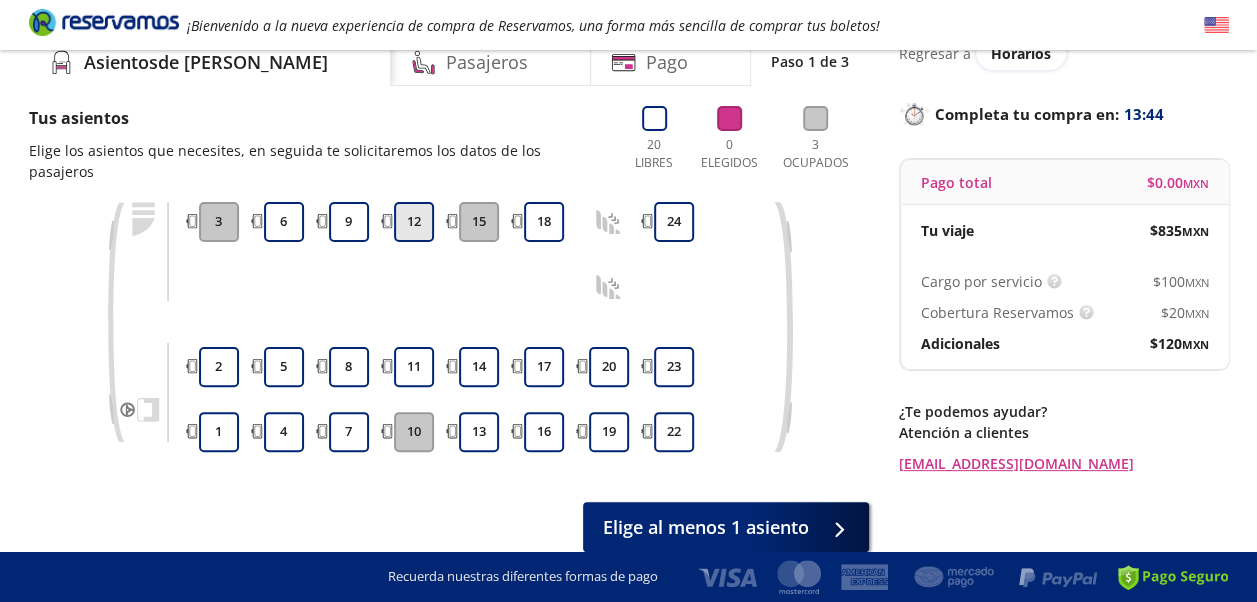 click on "12" at bounding box center [414, 222] 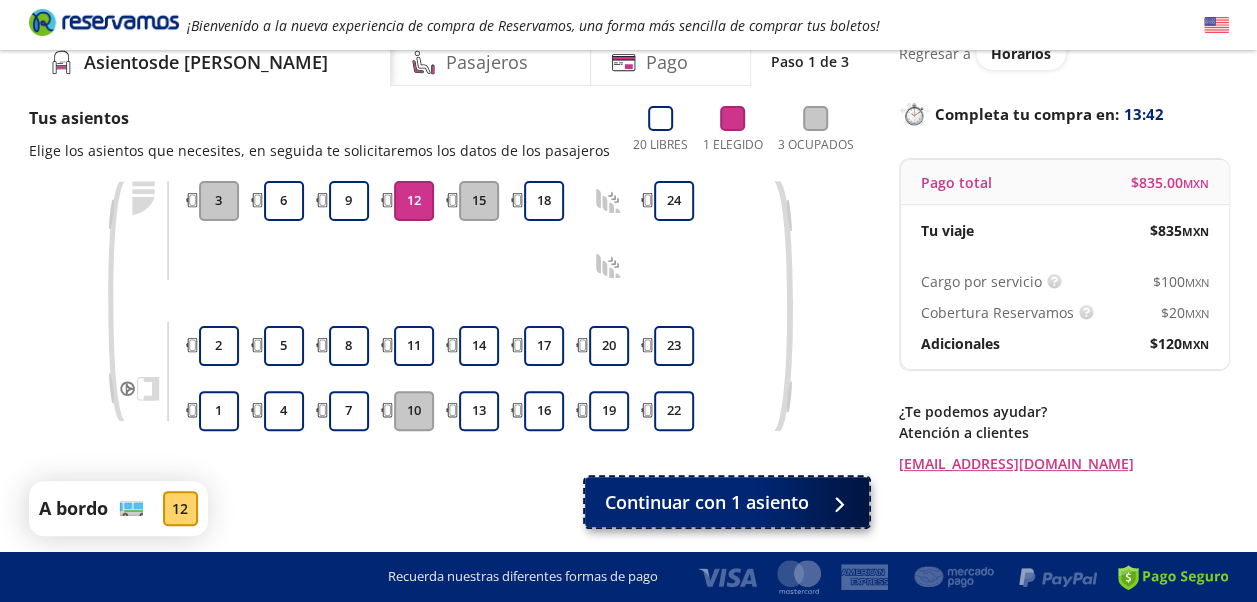 click on "Continuar con 1 asiento" at bounding box center (707, 502) 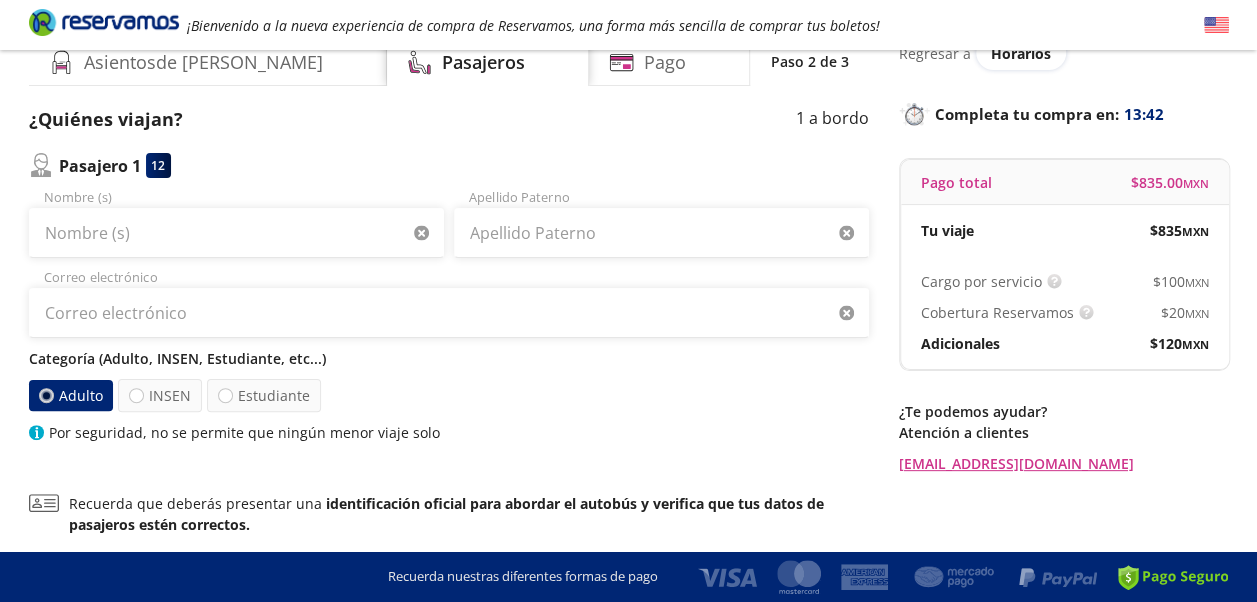 scroll, scrollTop: 0, scrollLeft: 0, axis: both 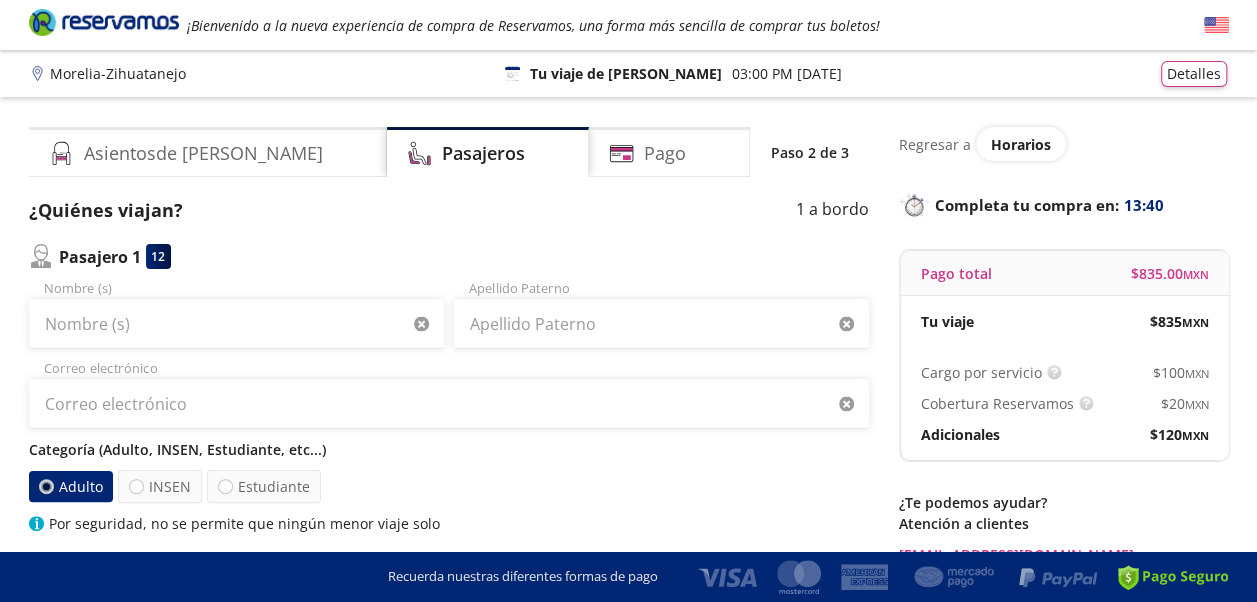 click on "Categoría (Adulto, INSEN, Estudiante, etc...) Adulto INSEN Estudiante Por seguridad, no se permite que ningún menor viaje solo" at bounding box center (449, 486) 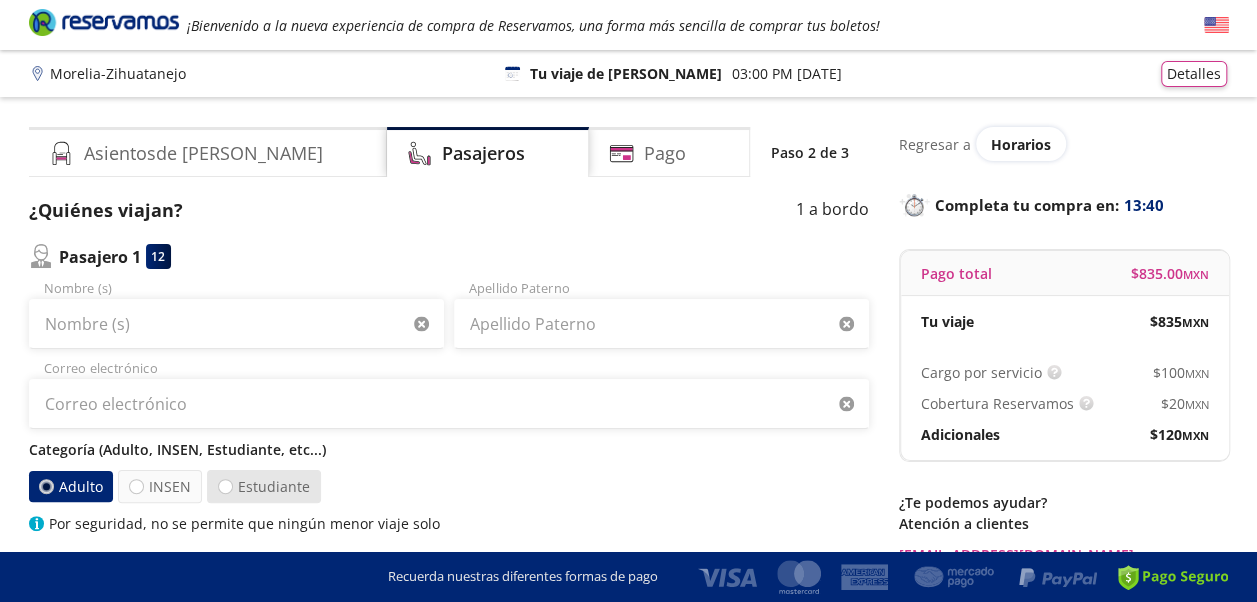 click on "Estudiante" at bounding box center (264, 486) 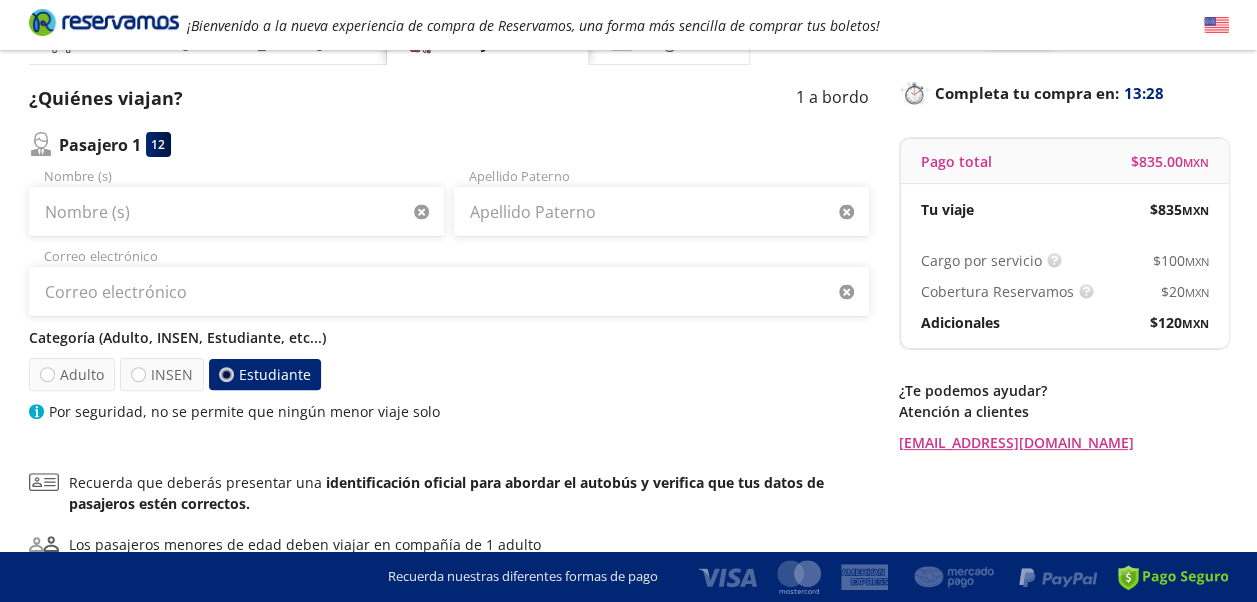 scroll, scrollTop: 113, scrollLeft: 0, axis: vertical 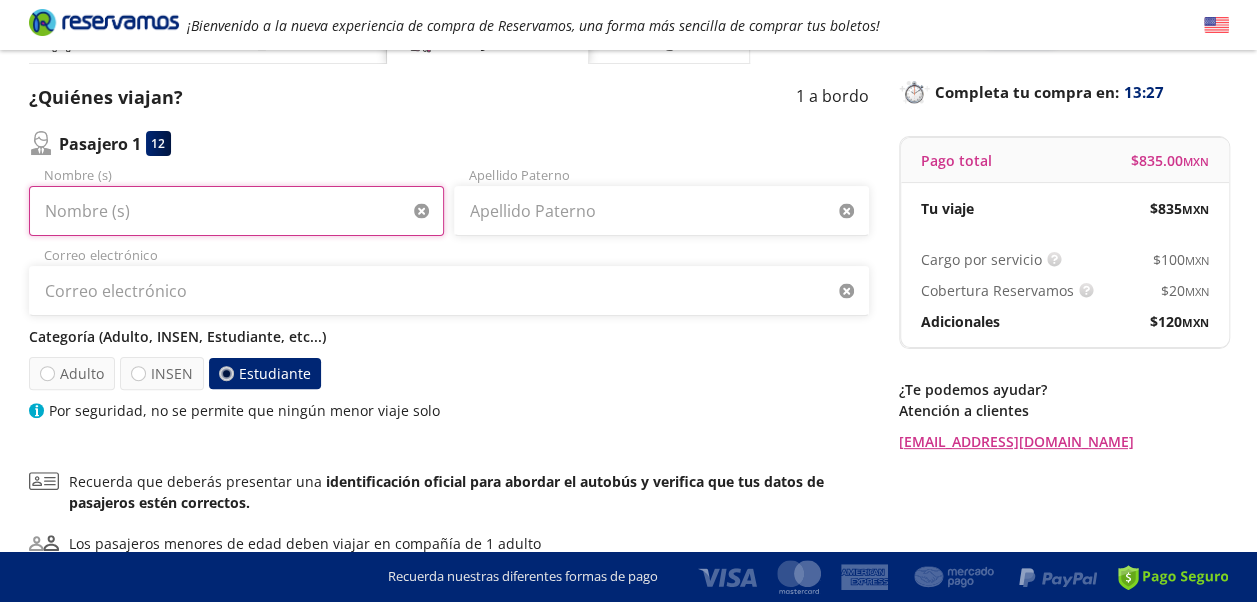 click on "Nombre (s)" at bounding box center [236, 211] 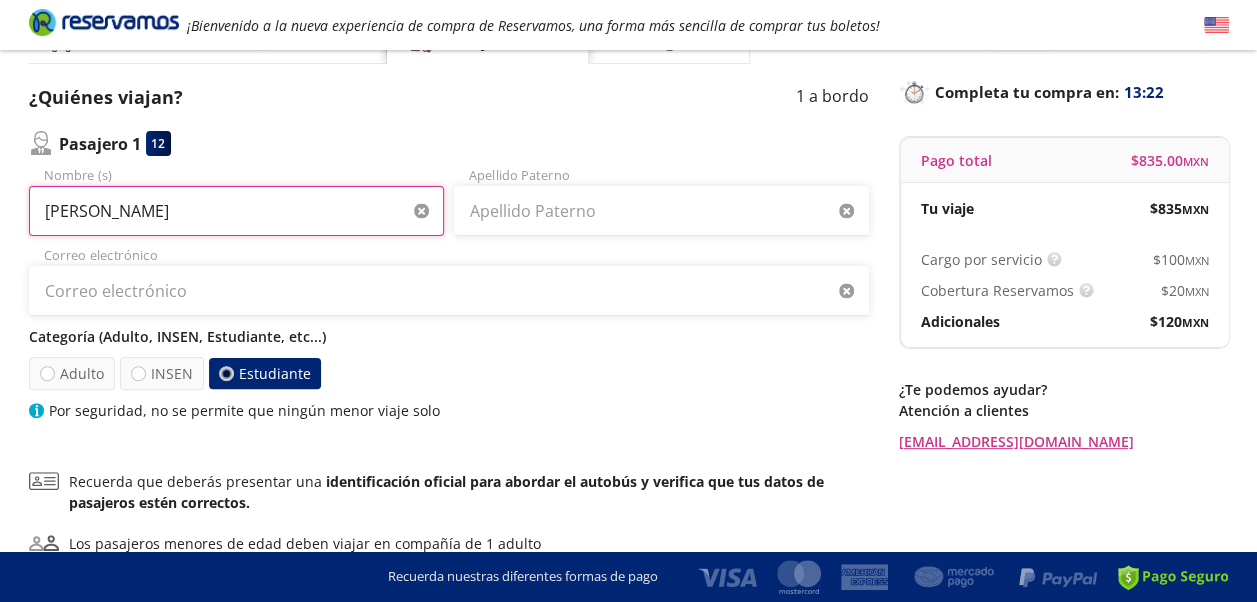 type on "Renatta" 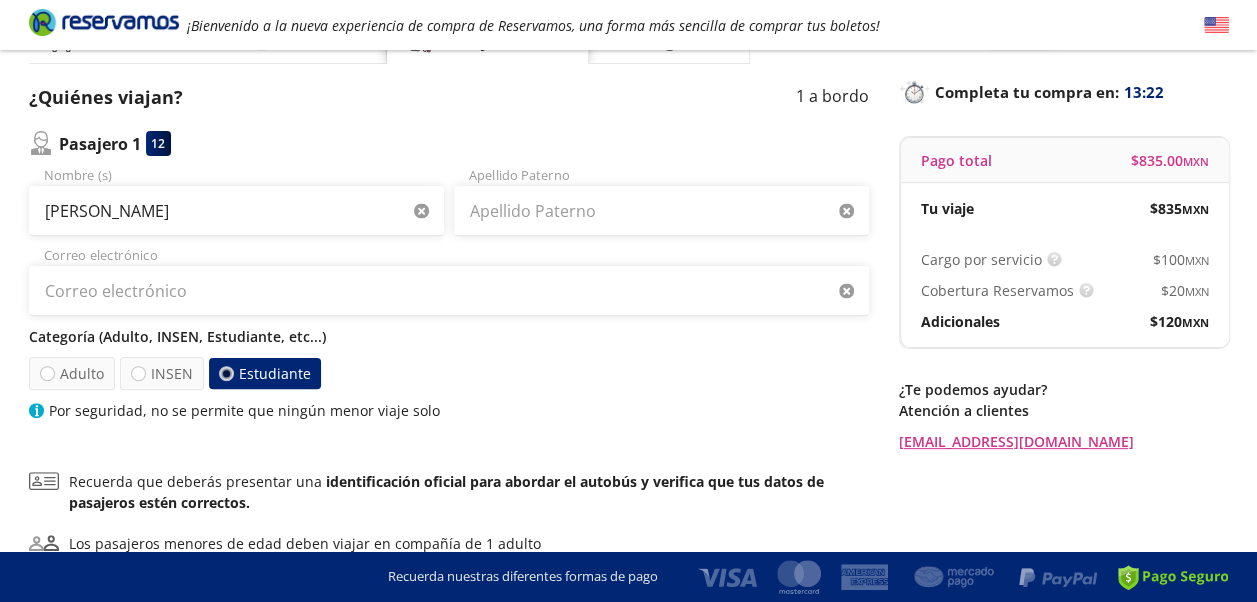type 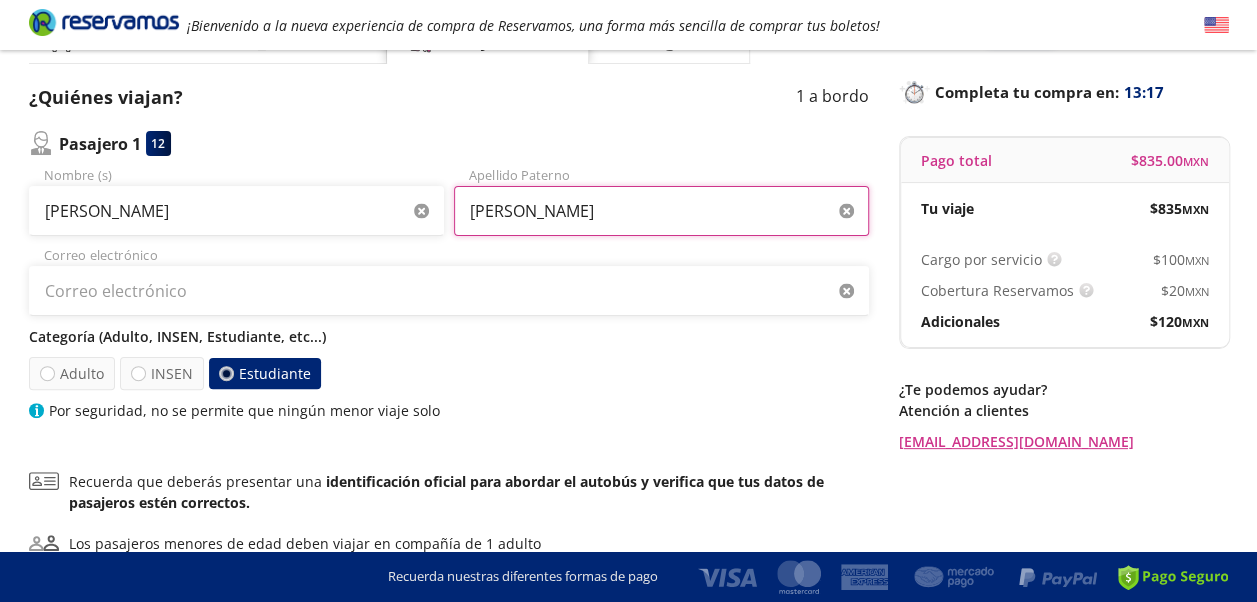 type on "Maciel" 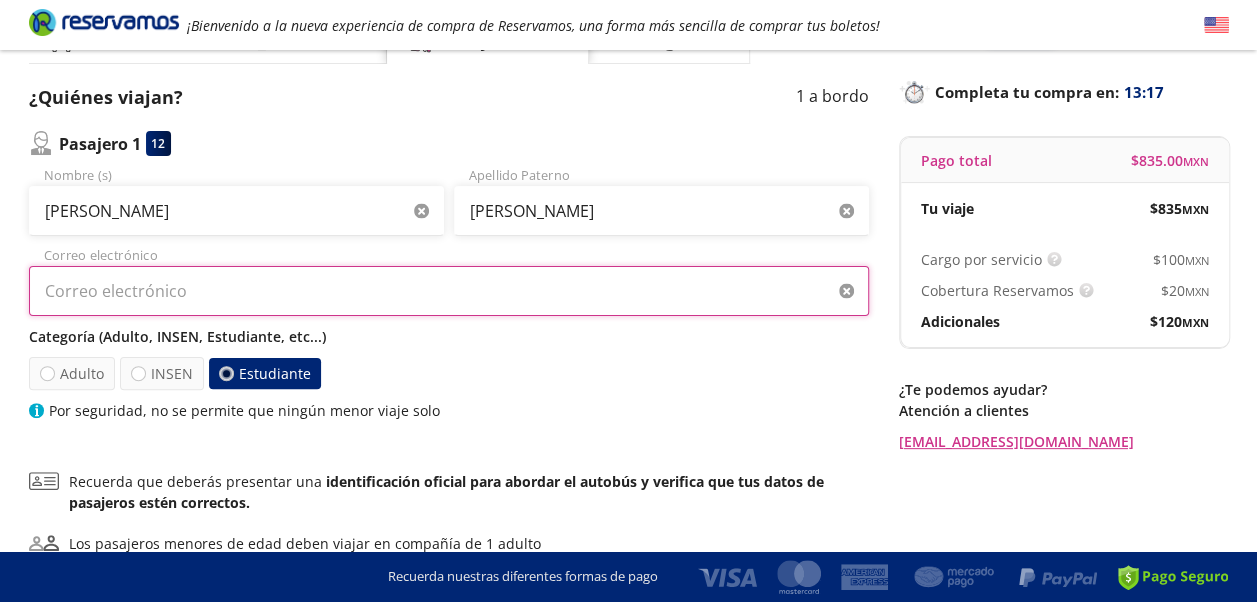 click on "Correo electrónico" at bounding box center (449, 291) 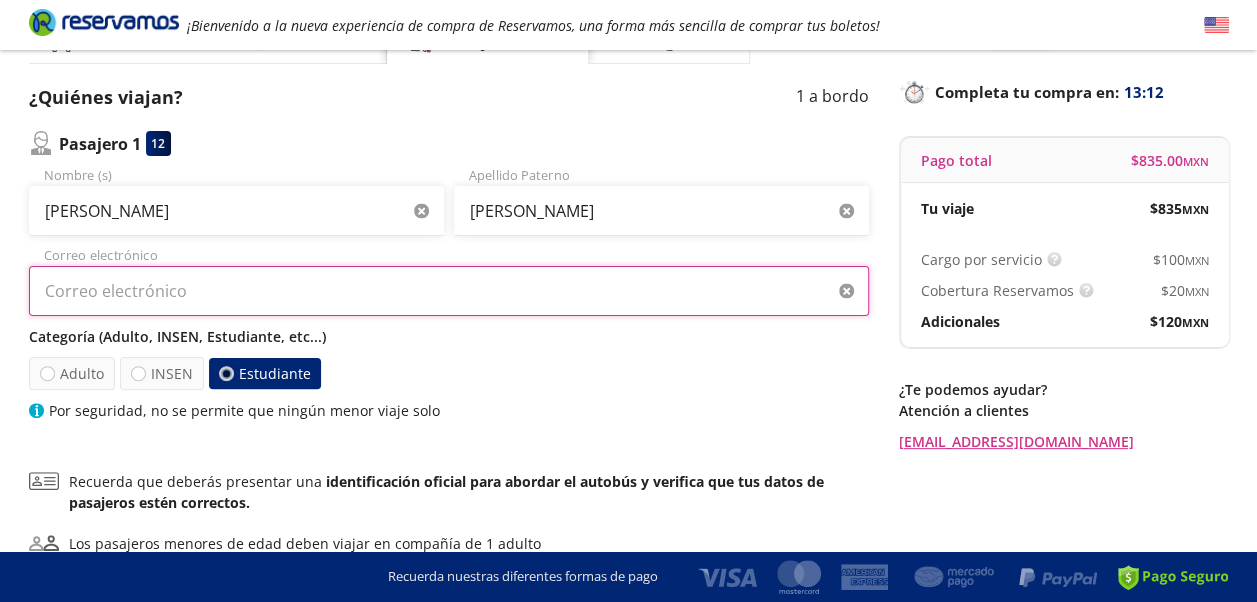 type on "macielrenatta1@gmail.com" 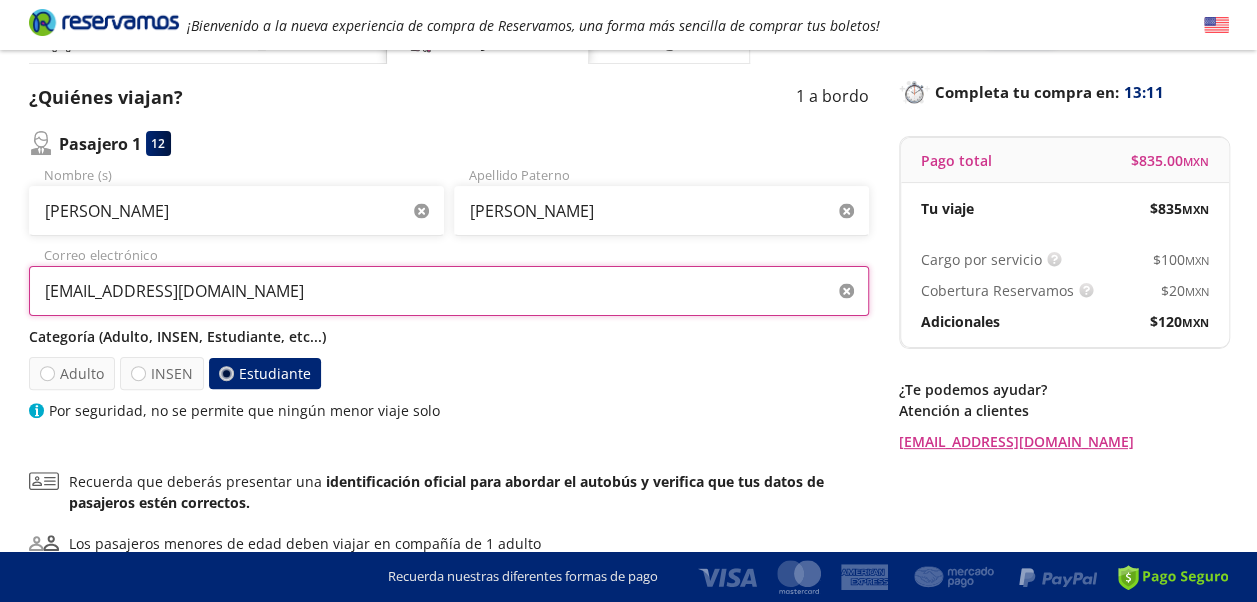 scroll, scrollTop: 305, scrollLeft: 0, axis: vertical 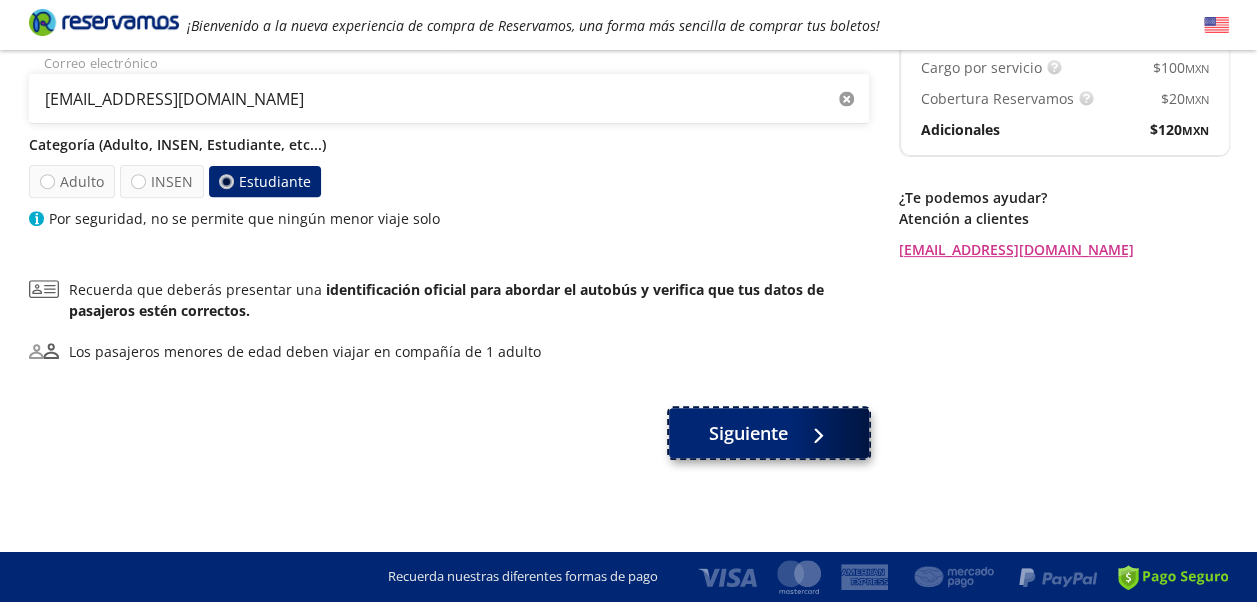 click on "Siguiente" at bounding box center [769, 433] 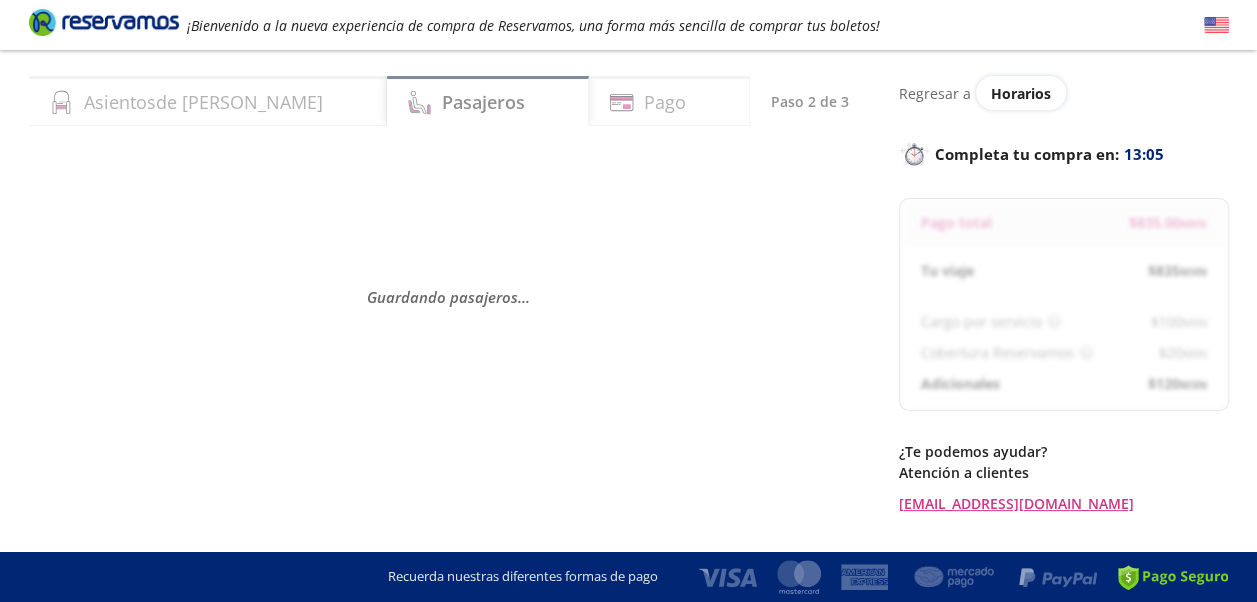 scroll, scrollTop: 55, scrollLeft: 0, axis: vertical 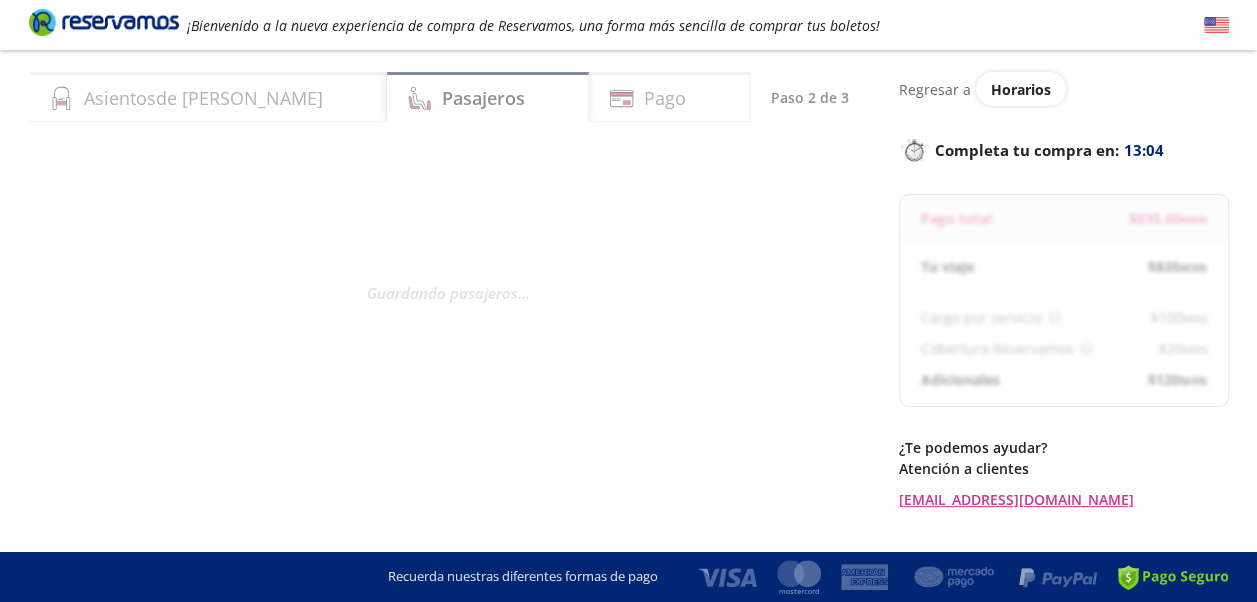 select on "MX" 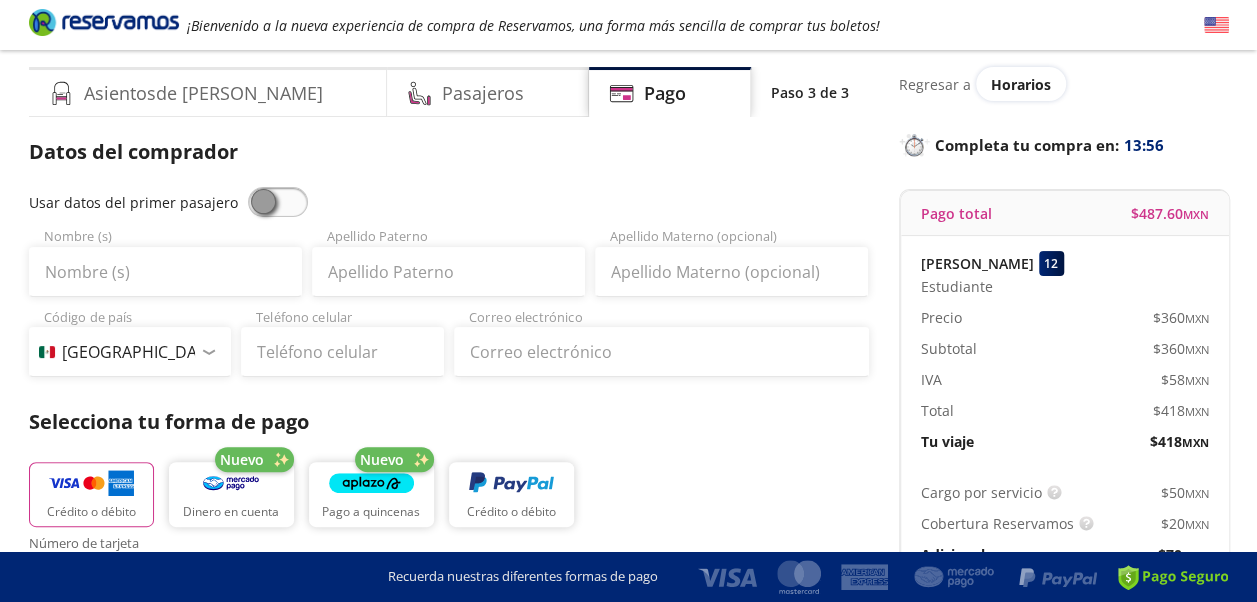 scroll, scrollTop: 64, scrollLeft: 0, axis: vertical 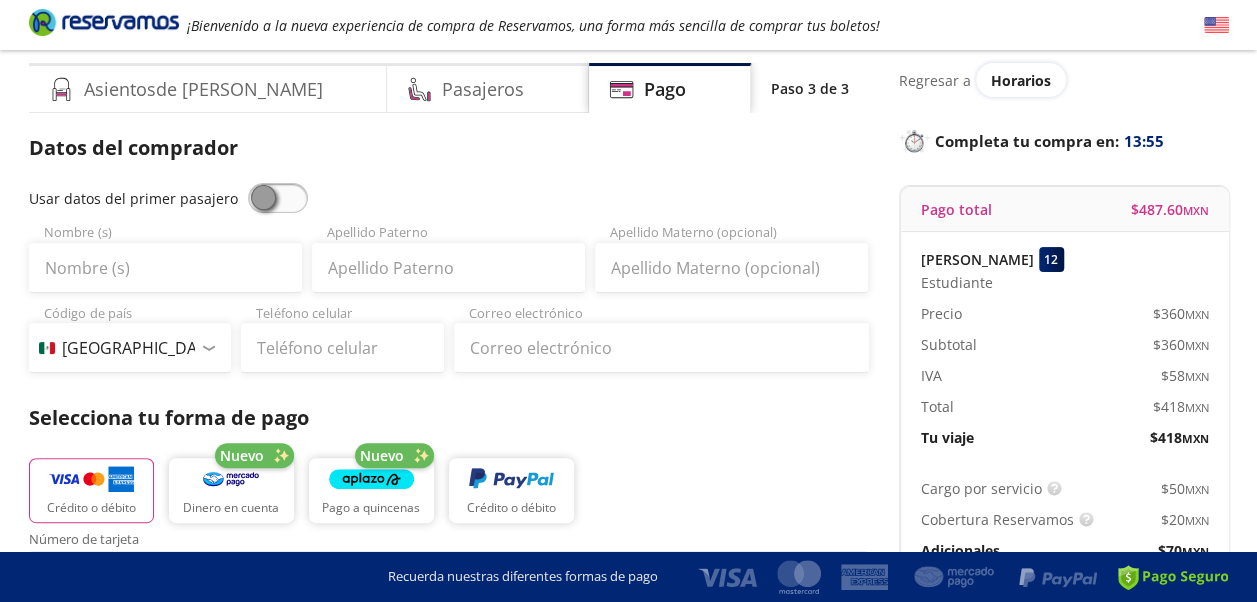 click at bounding box center [278, 198] 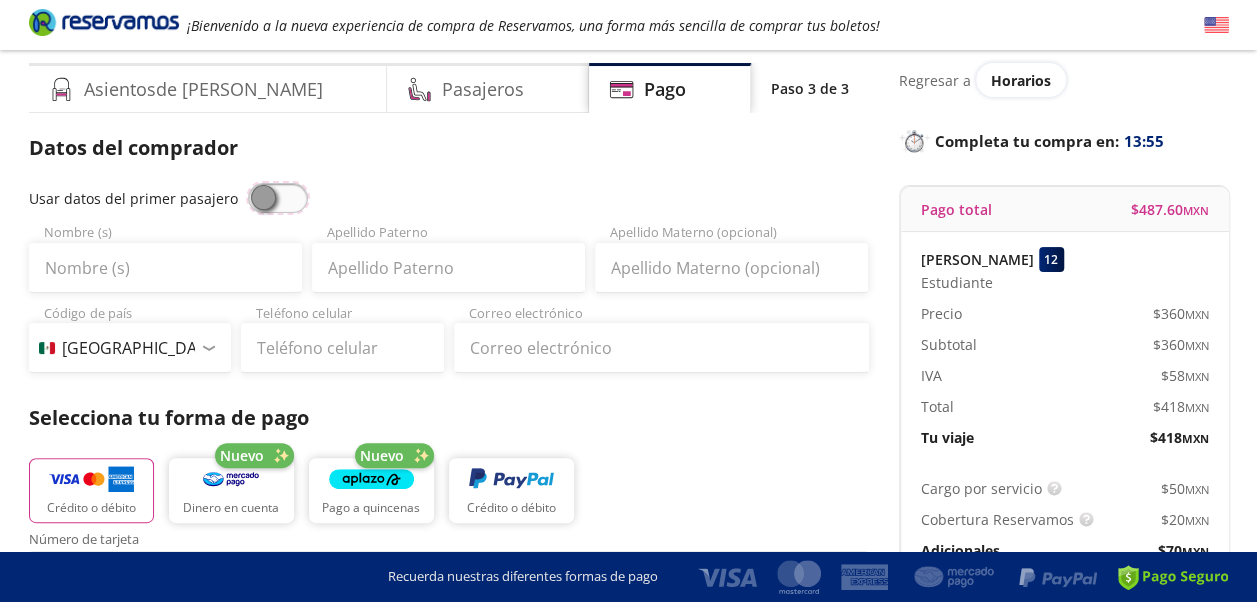 click at bounding box center [248, 183] 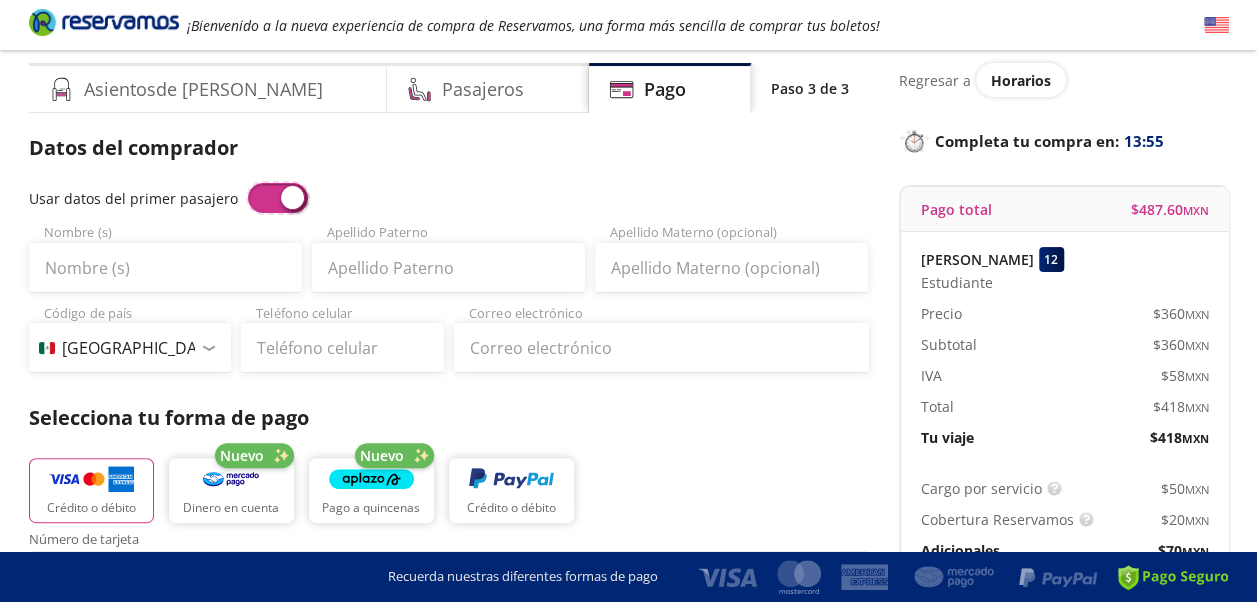 type on "Renatta" 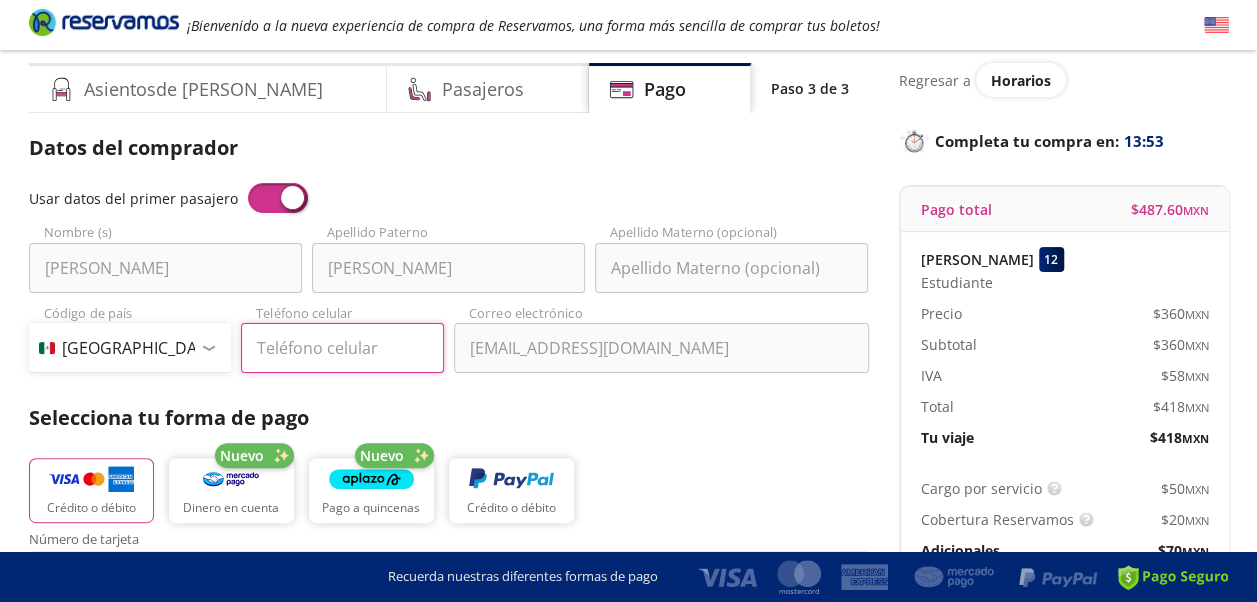 click on "Teléfono celular" at bounding box center (342, 348) 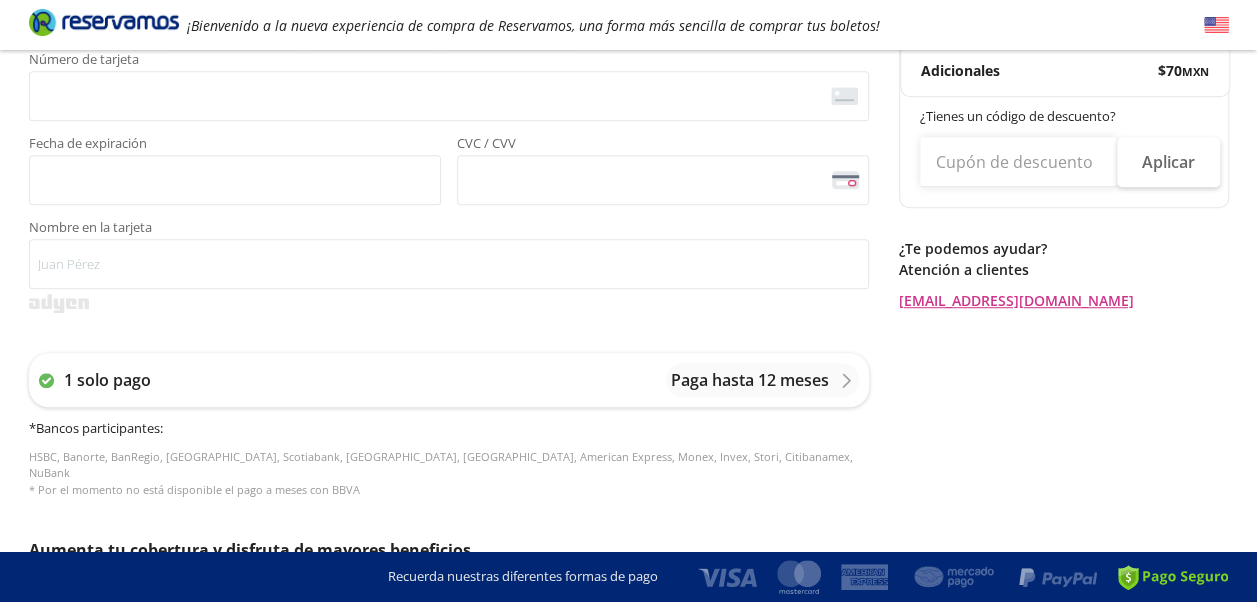 scroll, scrollTop: 546, scrollLeft: 0, axis: vertical 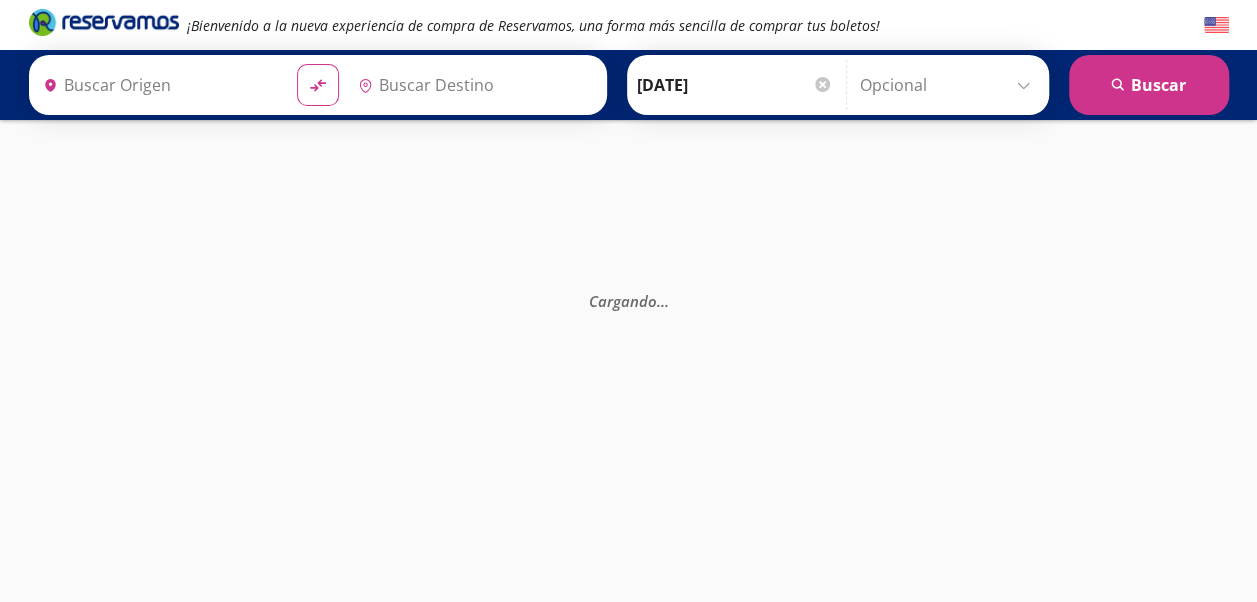 type on "Morelia C. Juan Antonio A. Gutiérrez, Michoacán" 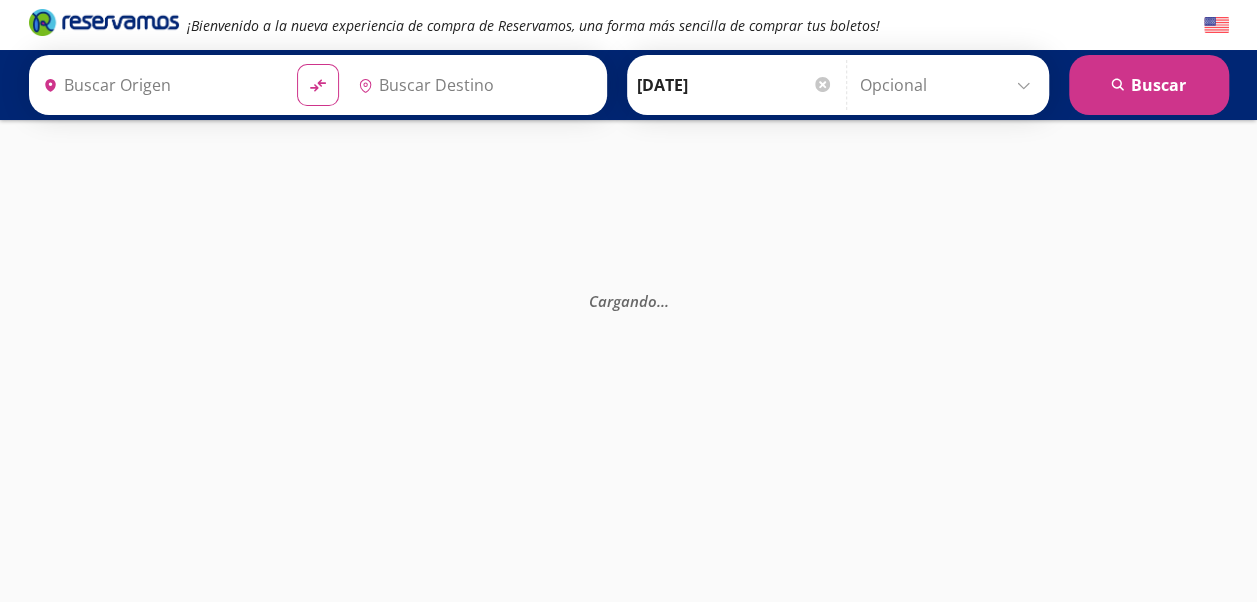 type on "Central de Autobuses, Guerrero" 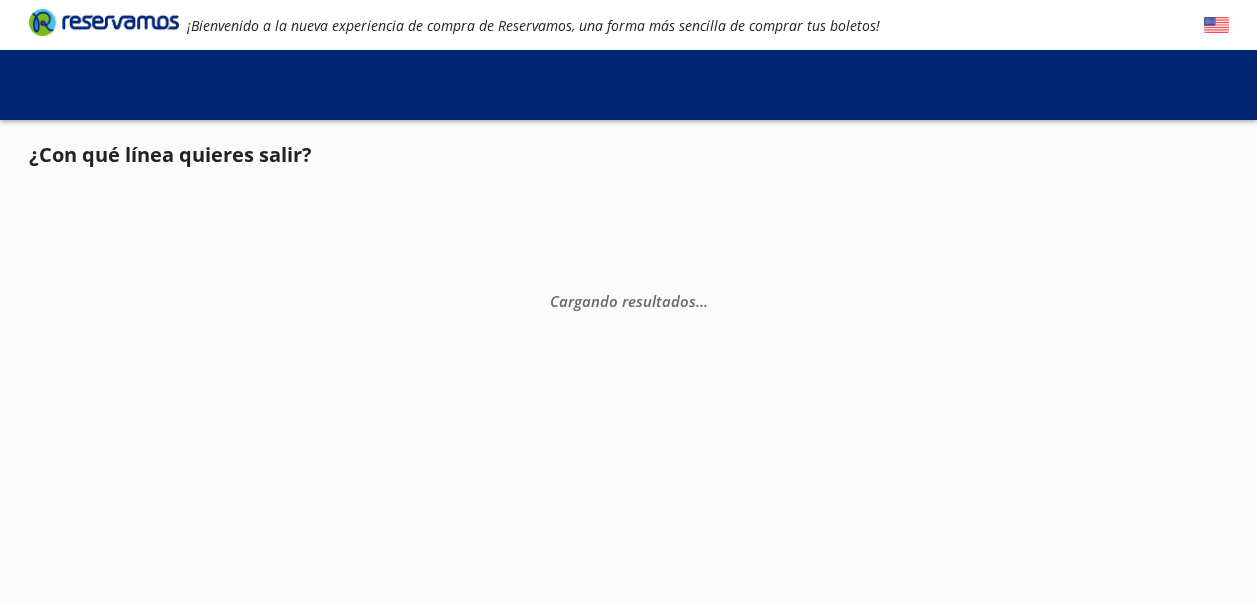 scroll, scrollTop: 0, scrollLeft: 0, axis: both 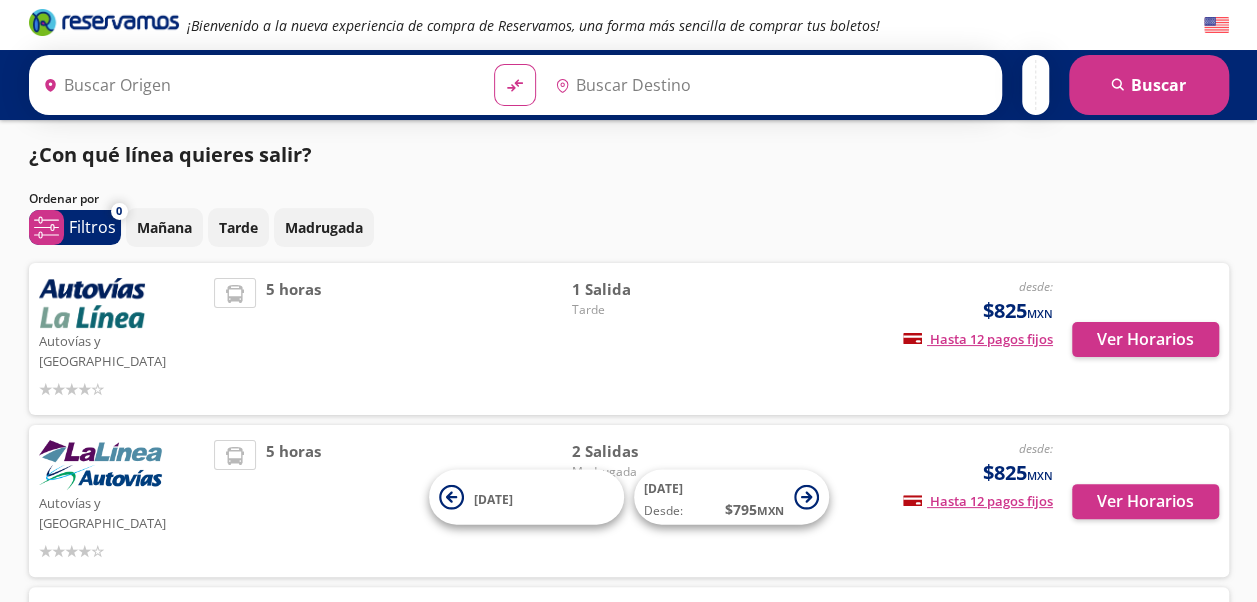 type on "[GEOGRAPHIC_DATA], [GEOGRAPHIC_DATA]" 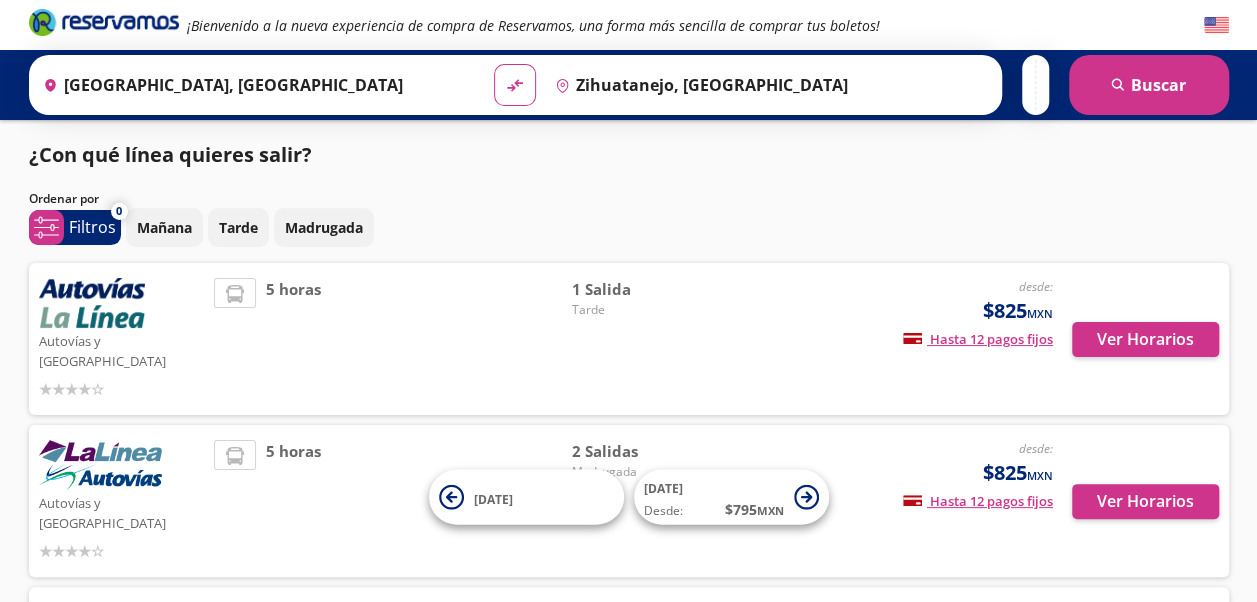 scroll, scrollTop: 0, scrollLeft: 0, axis: both 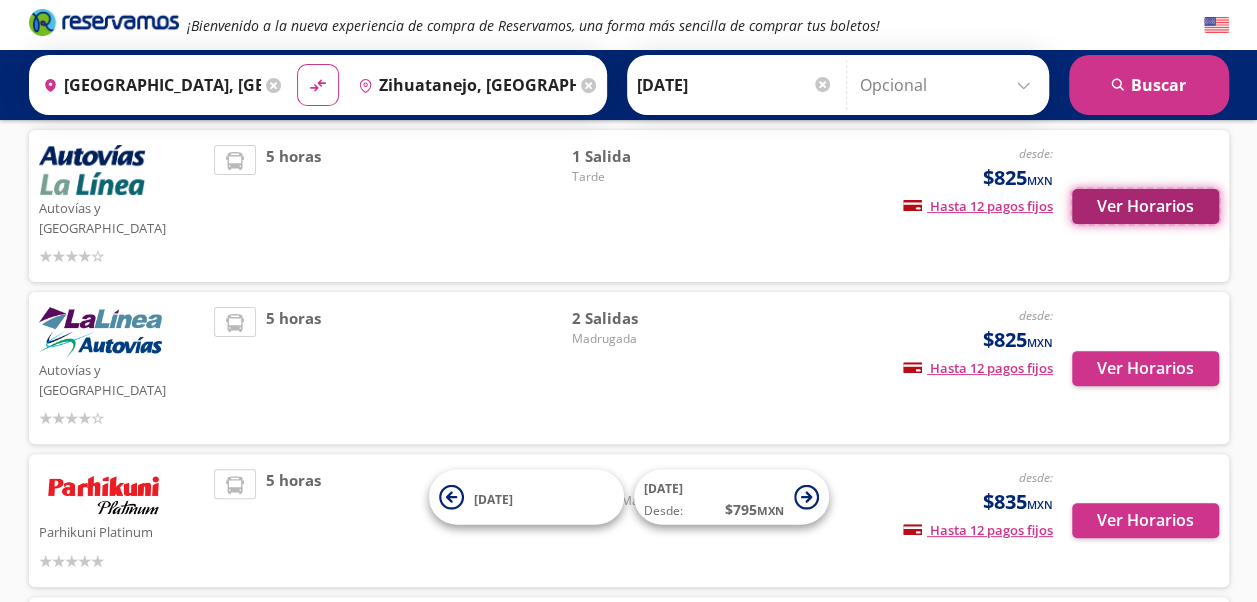 click on "Ver Horarios" at bounding box center (1145, 206) 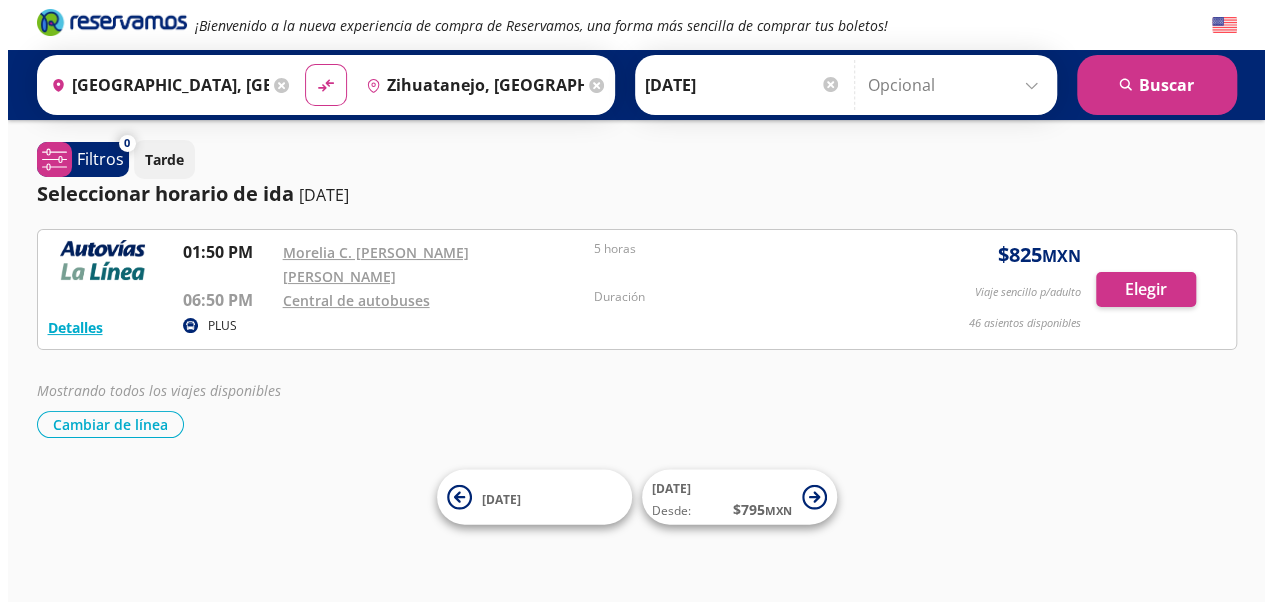 scroll, scrollTop: 0, scrollLeft: 0, axis: both 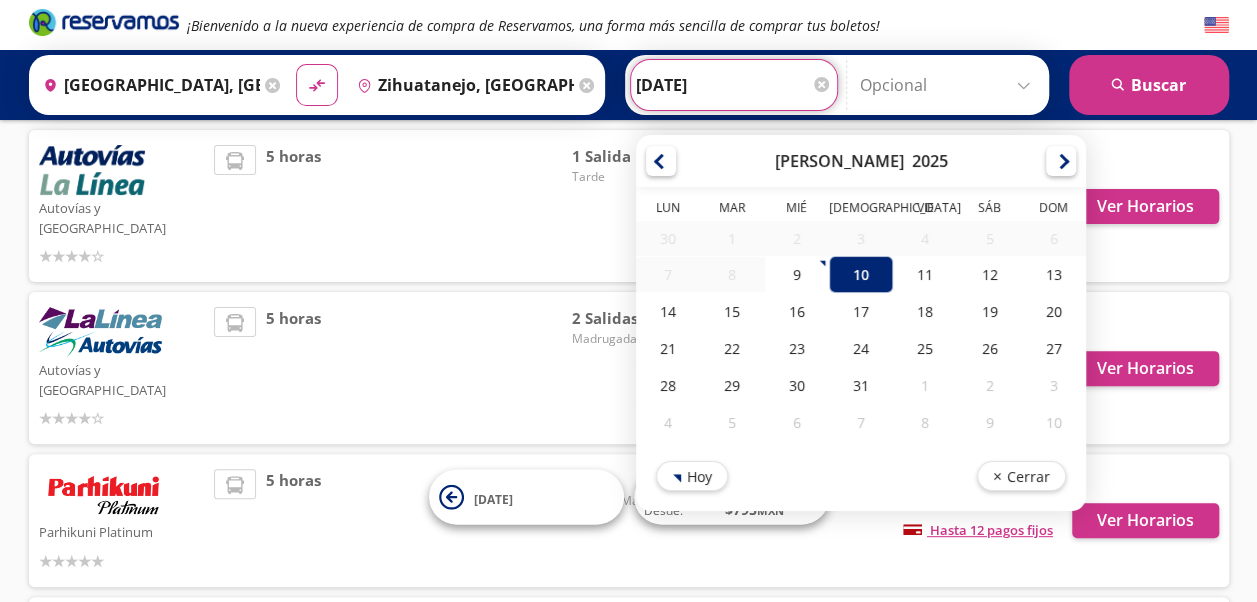 click on "[DATE]" at bounding box center (734, 85) 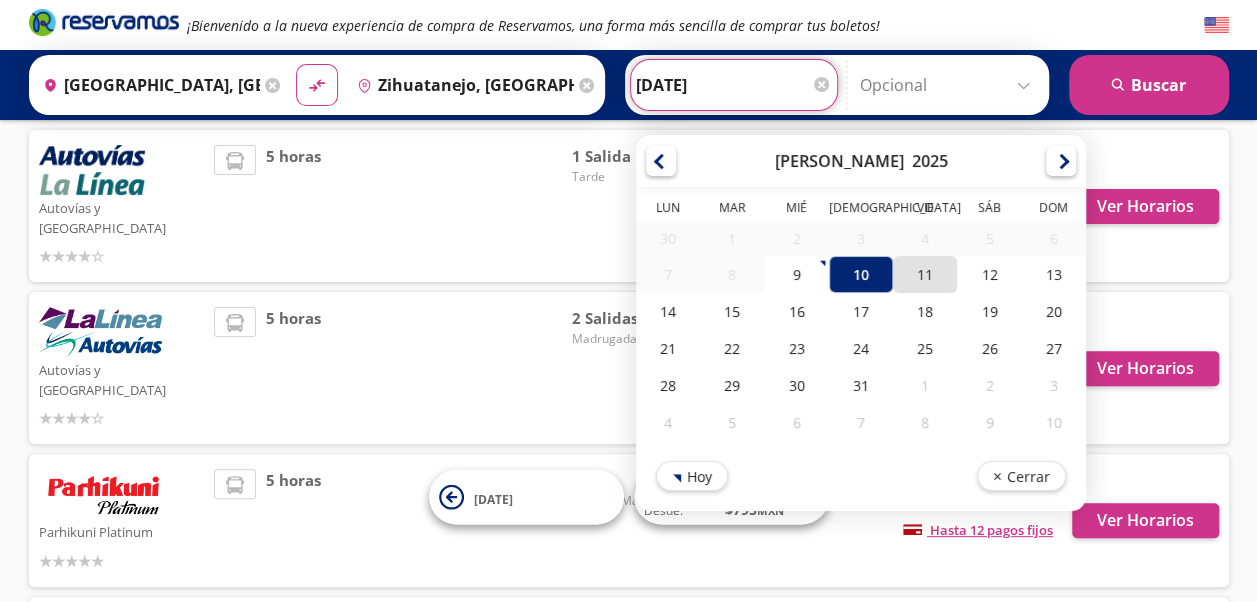 click on "11" at bounding box center (925, 274) 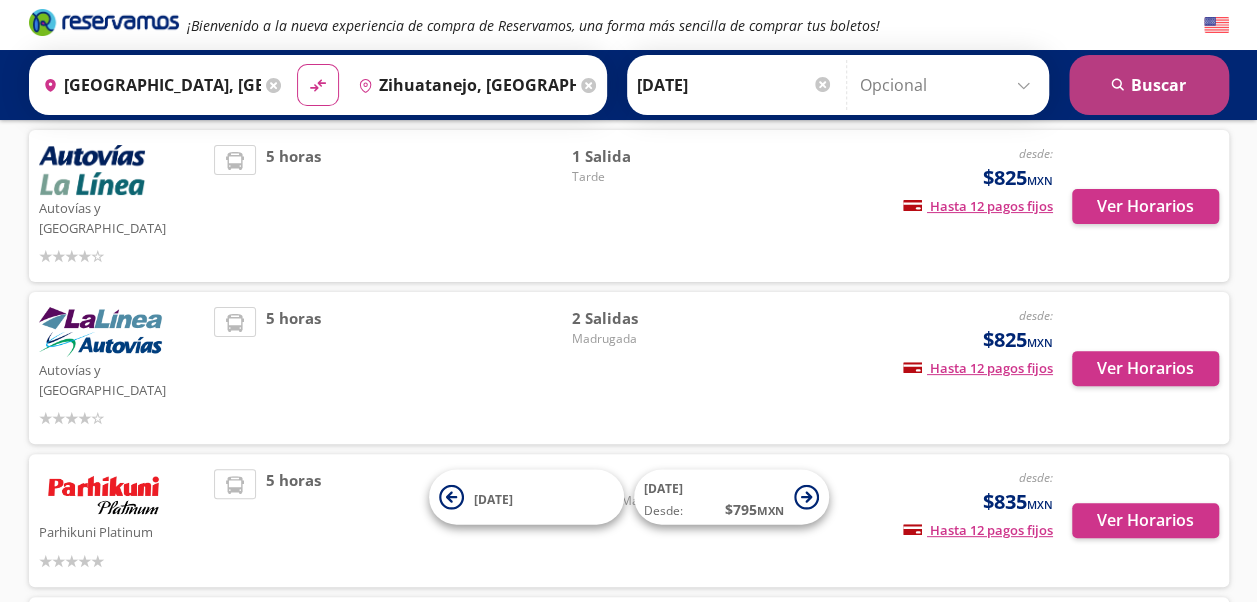 click on "search" 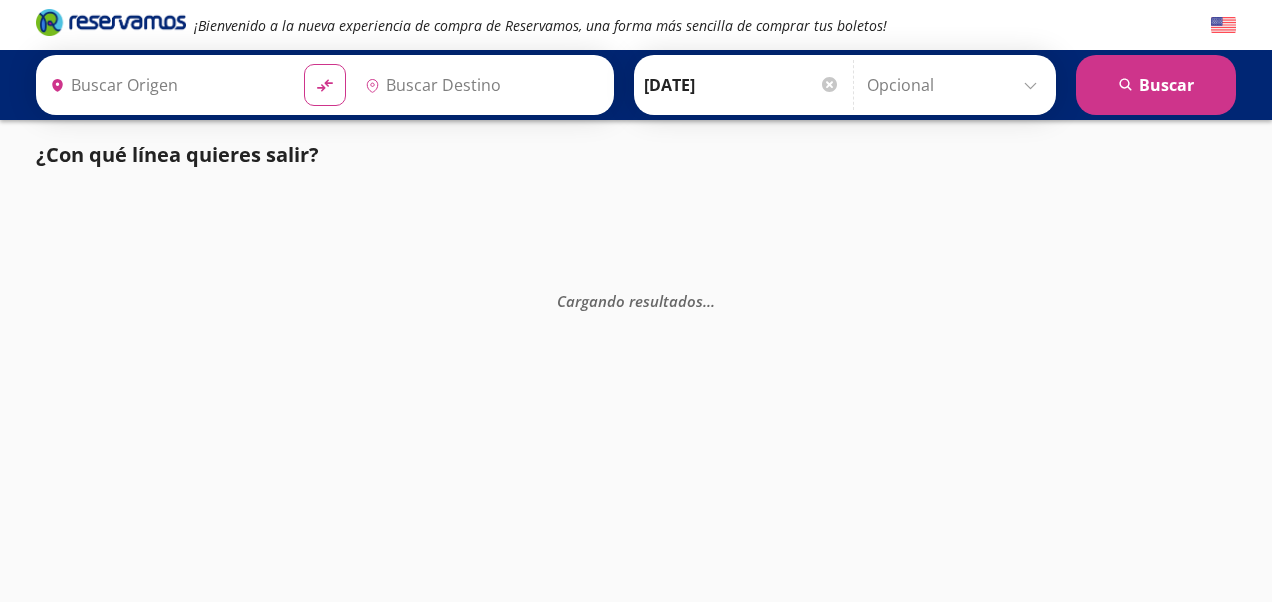 type on "[GEOGRAPHIC_DATA], [GEOGRAPHIC_DATA]" 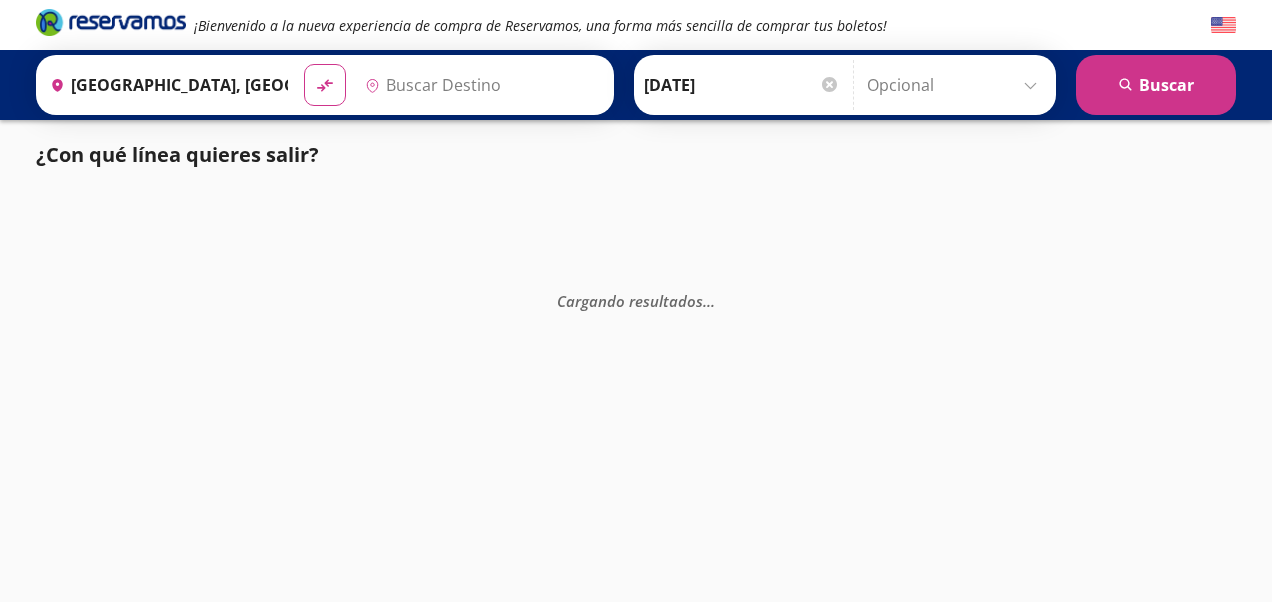 type on "Zihuatanejo, [GEOGRAPHIC_DATA]" 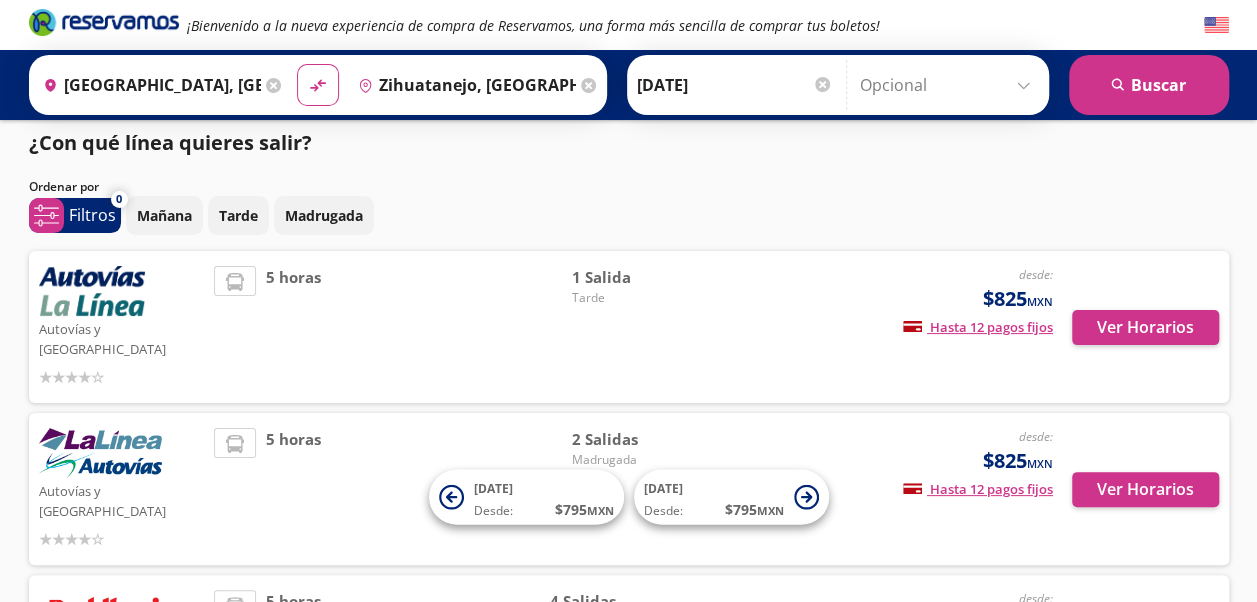 scroll, scrollTop: 8, scrollLeft: 0, axis: vertical 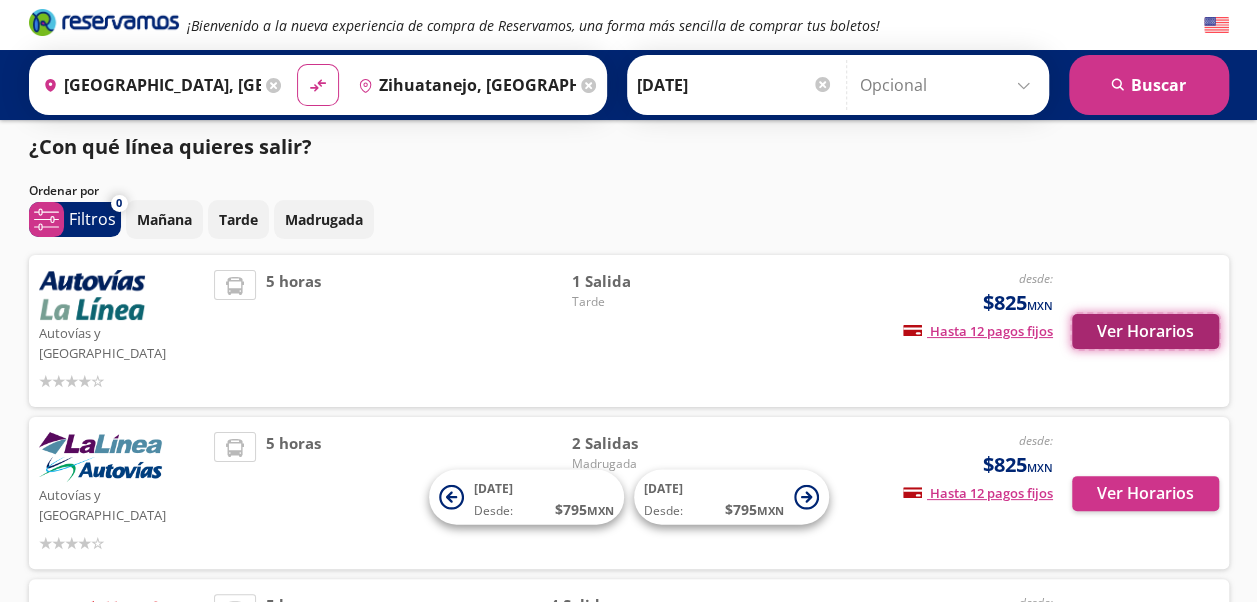 click on "Ver Horarios" at bounding box center [1145, 331] 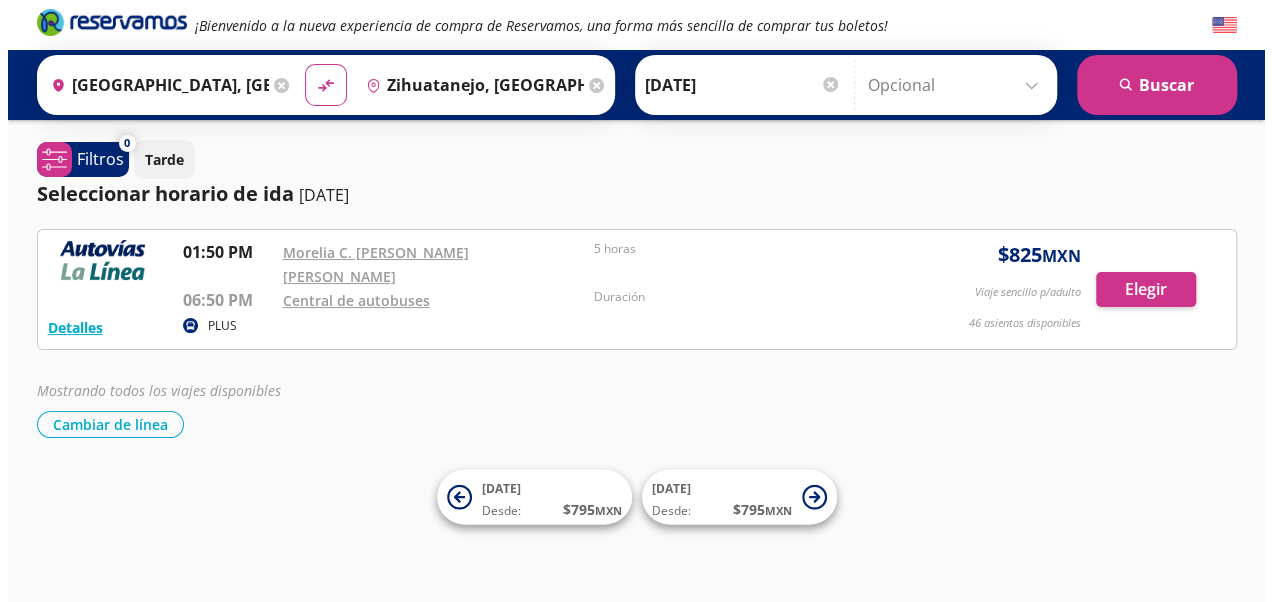 scroll, scrollTop: 0, scrollLeft: 0, axis: both 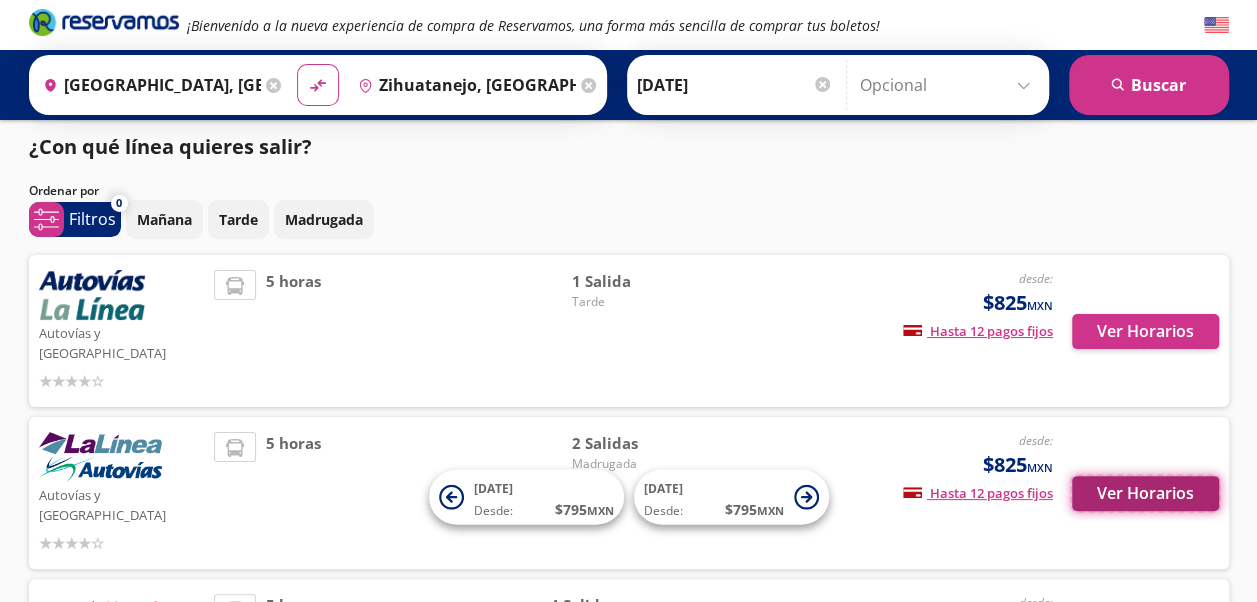 click on "Ver Horarios" at bounding box center [1145, 493] 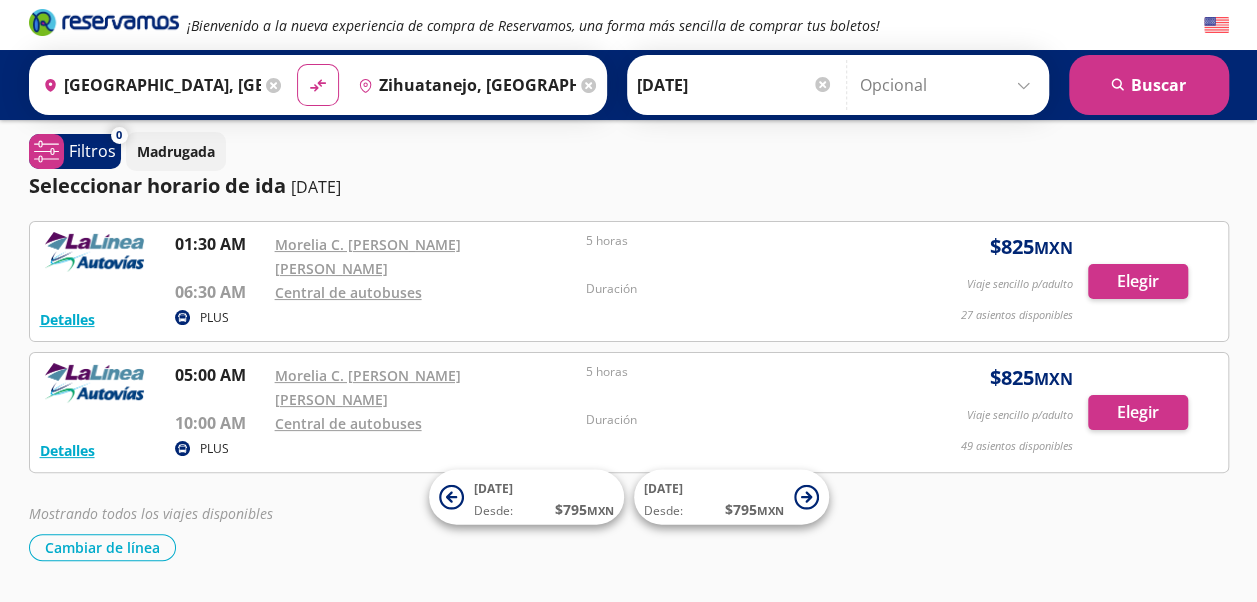 scroll, scrollTop: 0, scrollLeft: 0, axis: both 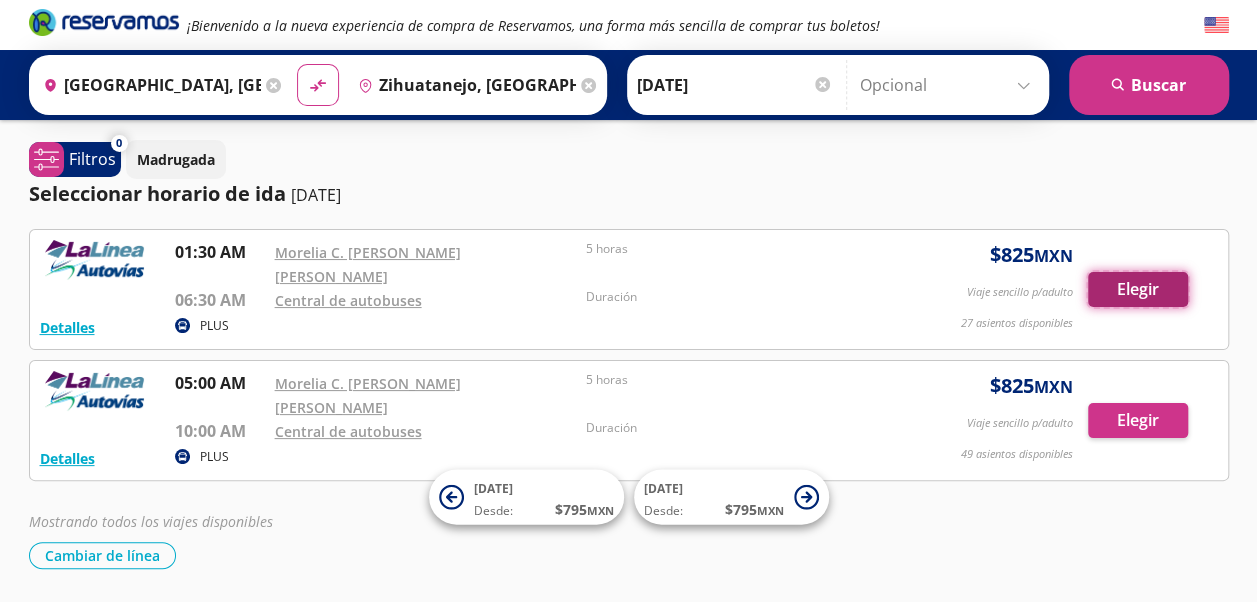 click on "Elegir" at bounding box center [1138, 289] 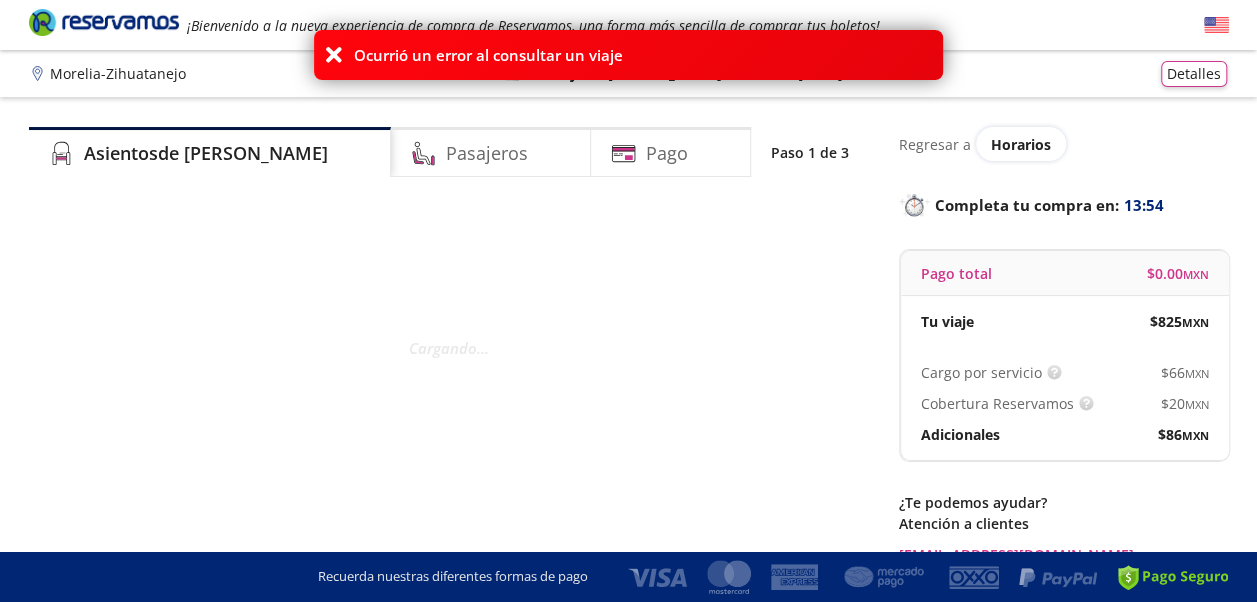 click at bounding box center [334, 55] 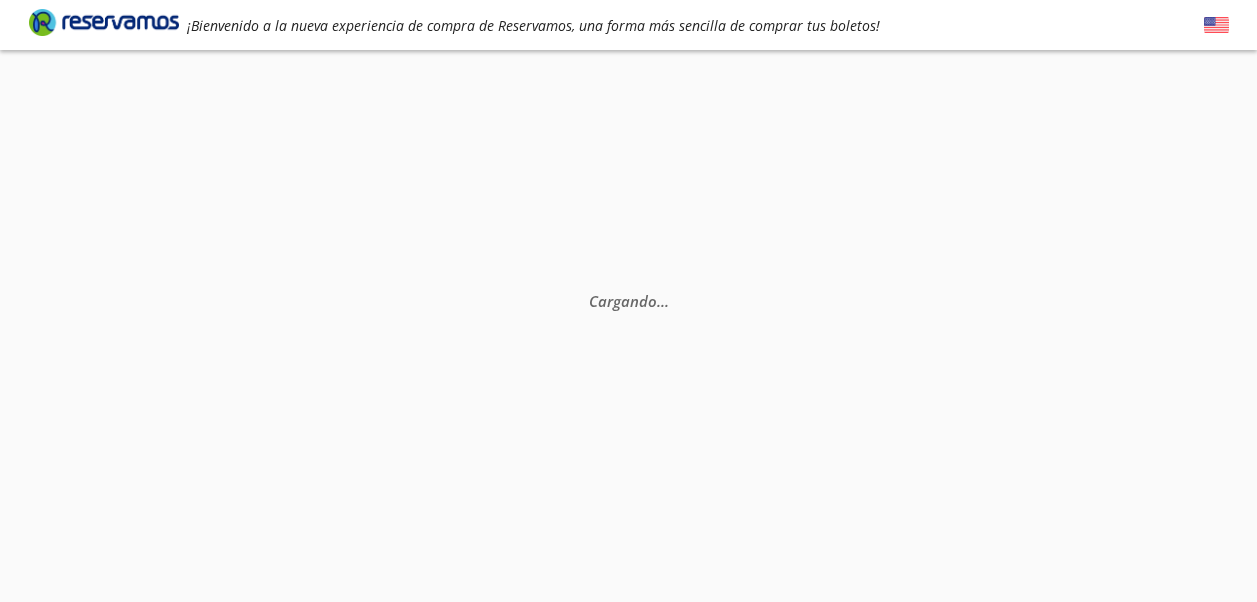 scroll, scrollTop: 0, scrollLeft: 0, axis: both 